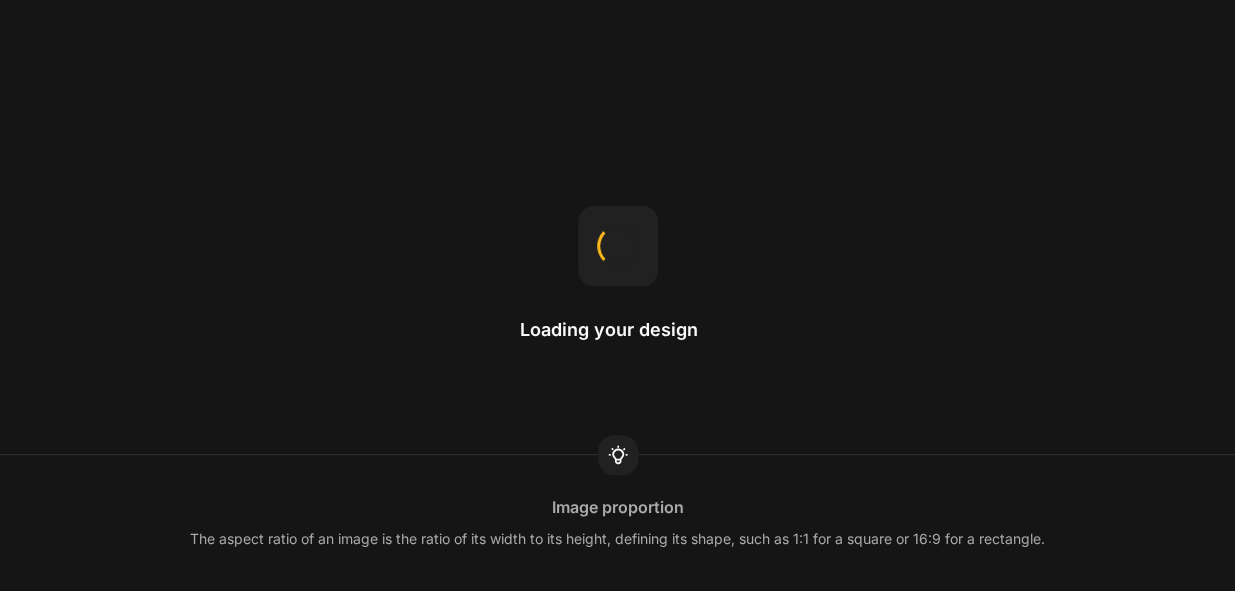 scroll, scrollTop: 0, scrollLeft: 0, axis: both 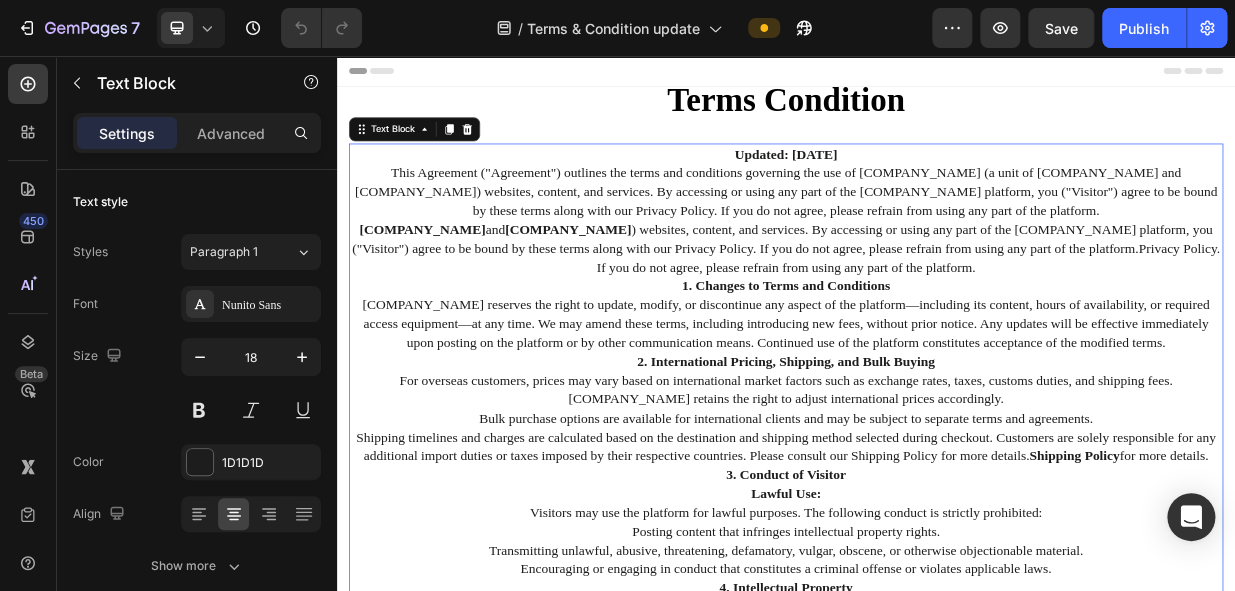 click on "Updated: [DATE]" at bounding box center [937, 187] 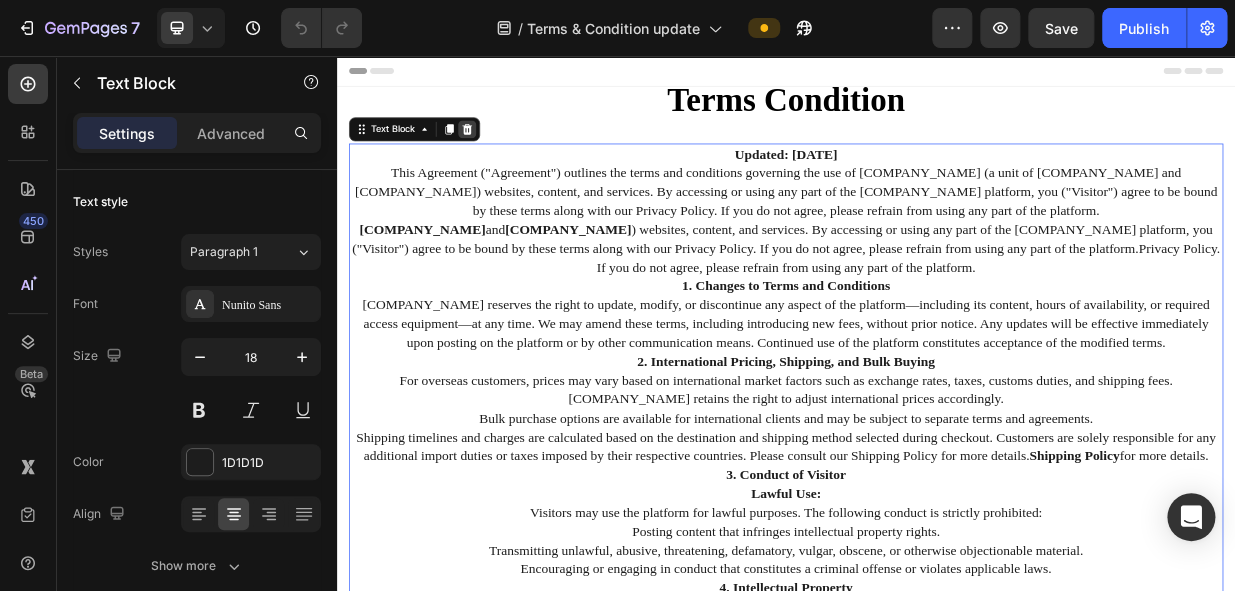 click 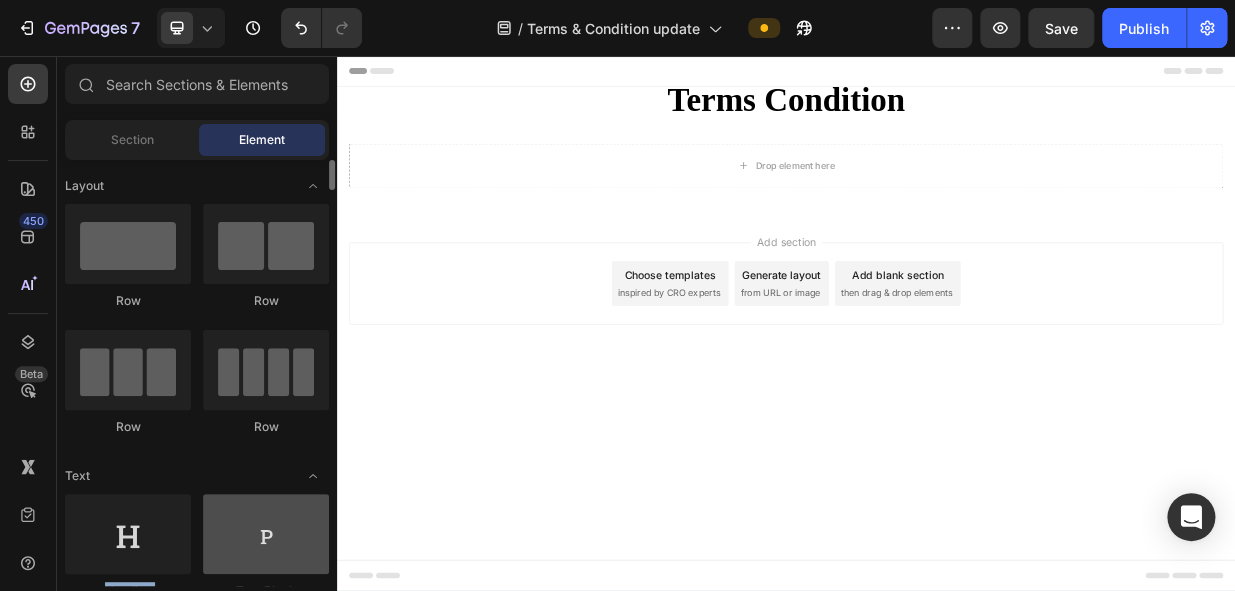 drag, startPoint x: 196, startPoint y: 516, endPoint x: 212, endPoint y: 519, distance: 16.27882 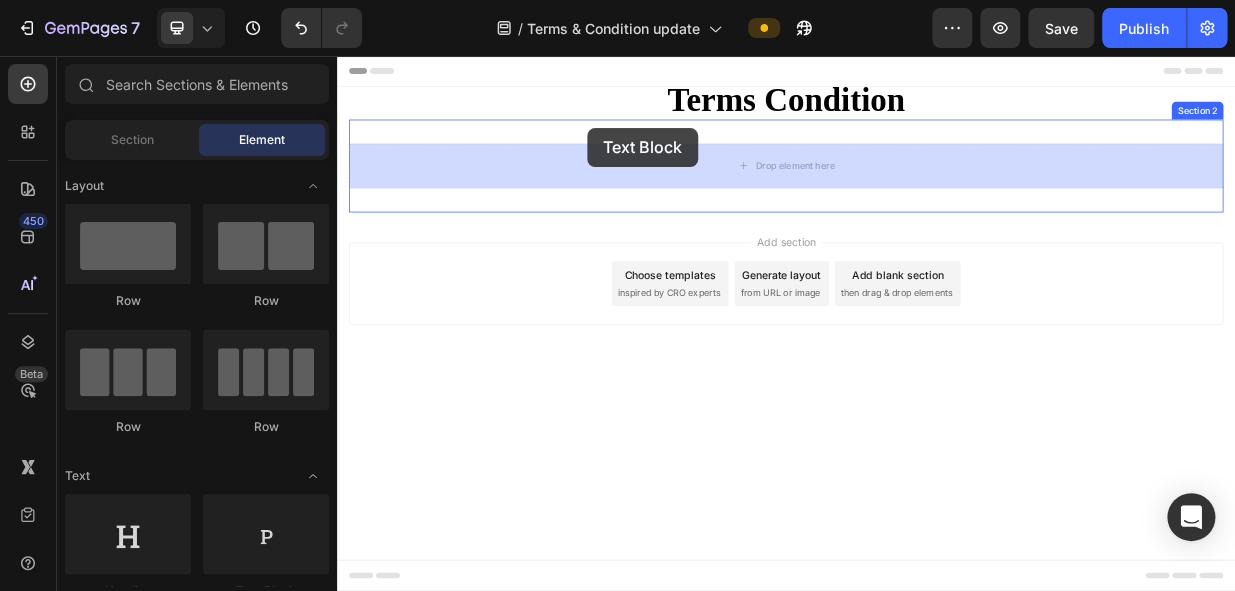 drag, startPoint x: 567, startPoint y: 572, endPoint x: 649, endPoint y: 186, distance: 394.61374 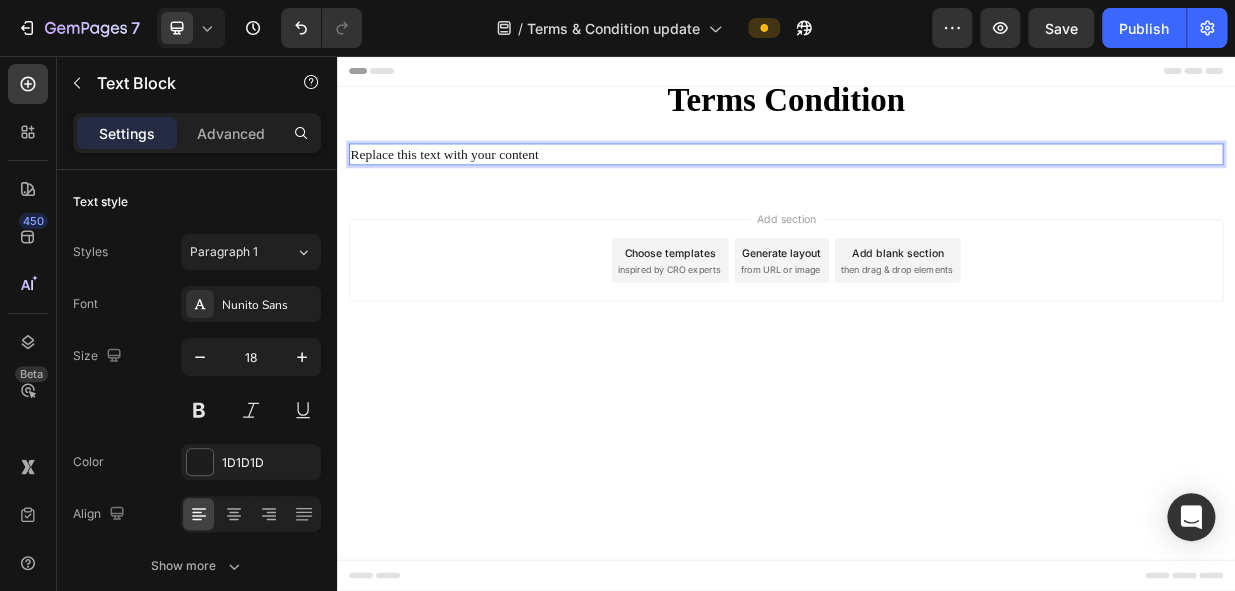 click on "Replace this text with your content" at bounding box center [937, 187] 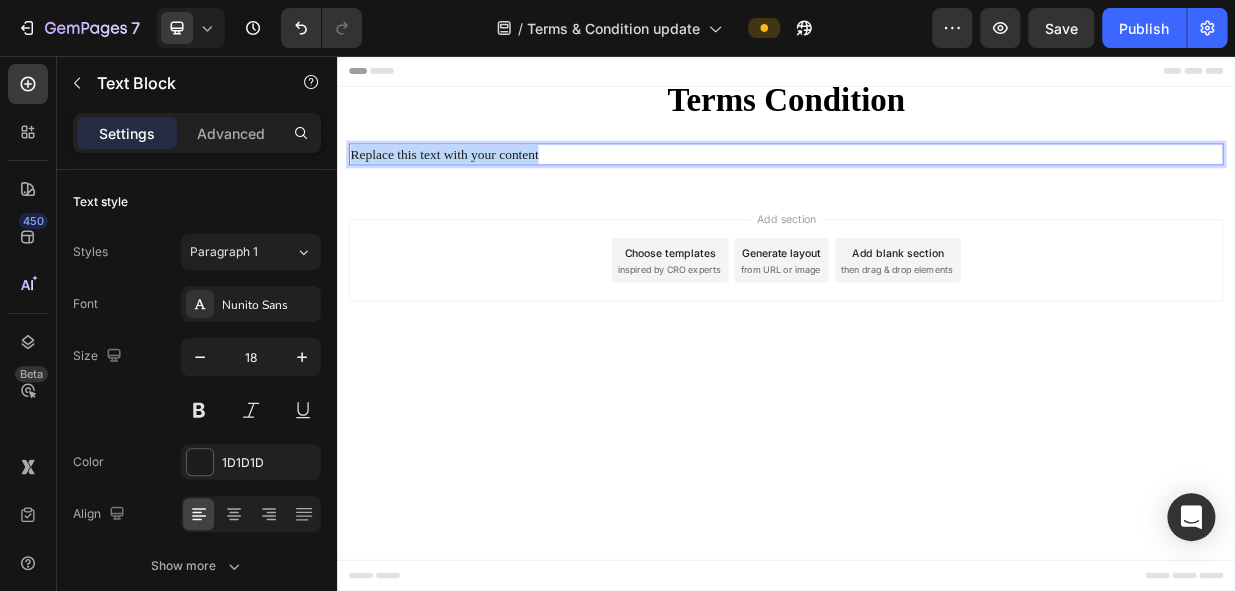 drag, startPoint x: 642, startPoint y: 188, endPoint x: 291, endPoint y: 188, distance: 351 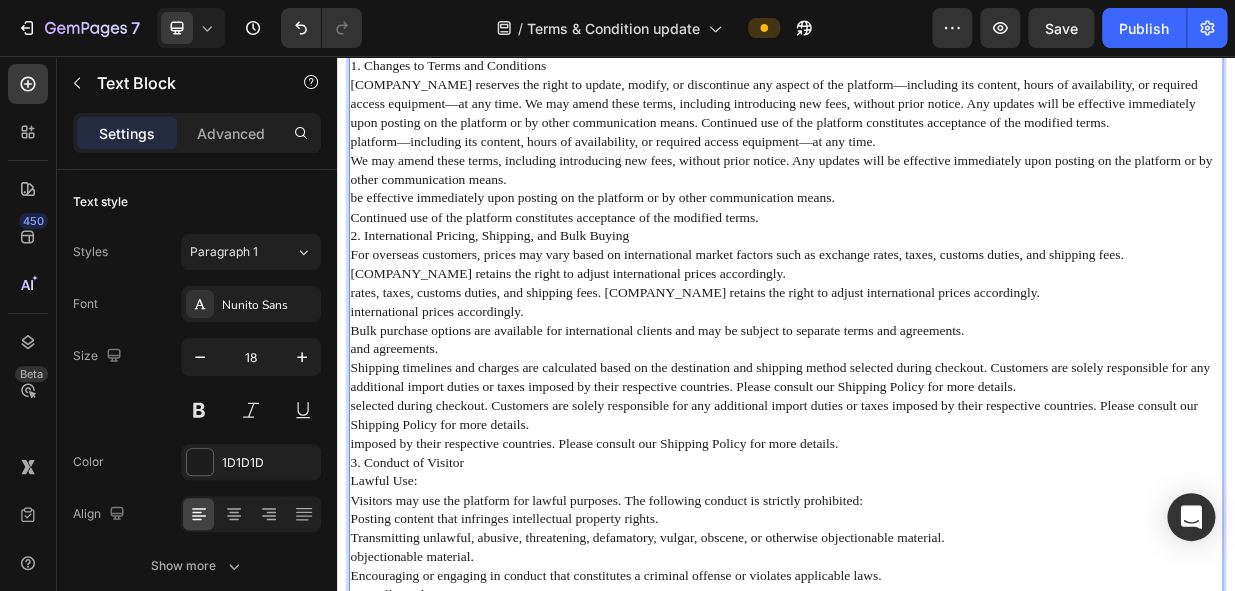 scroll, scrollTop: 0, scrollLeft: 0, axis: both 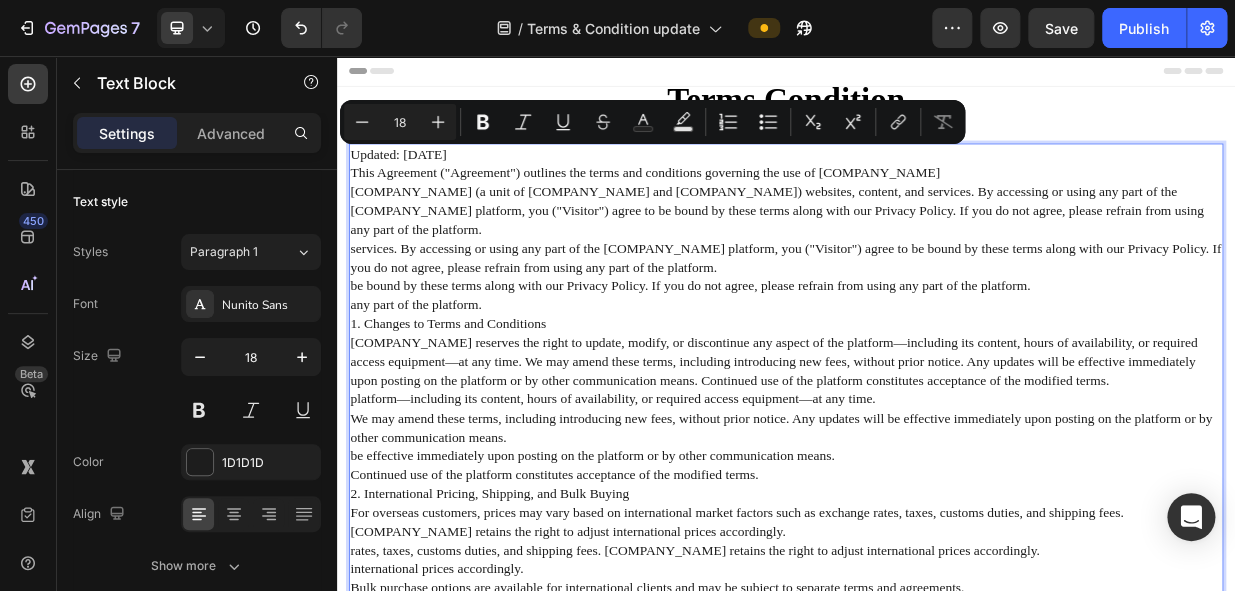 drag, startPoint x: 546, startPoint y: 179, endPoint x: 343, endPoint y: 181, distance: 203.00986 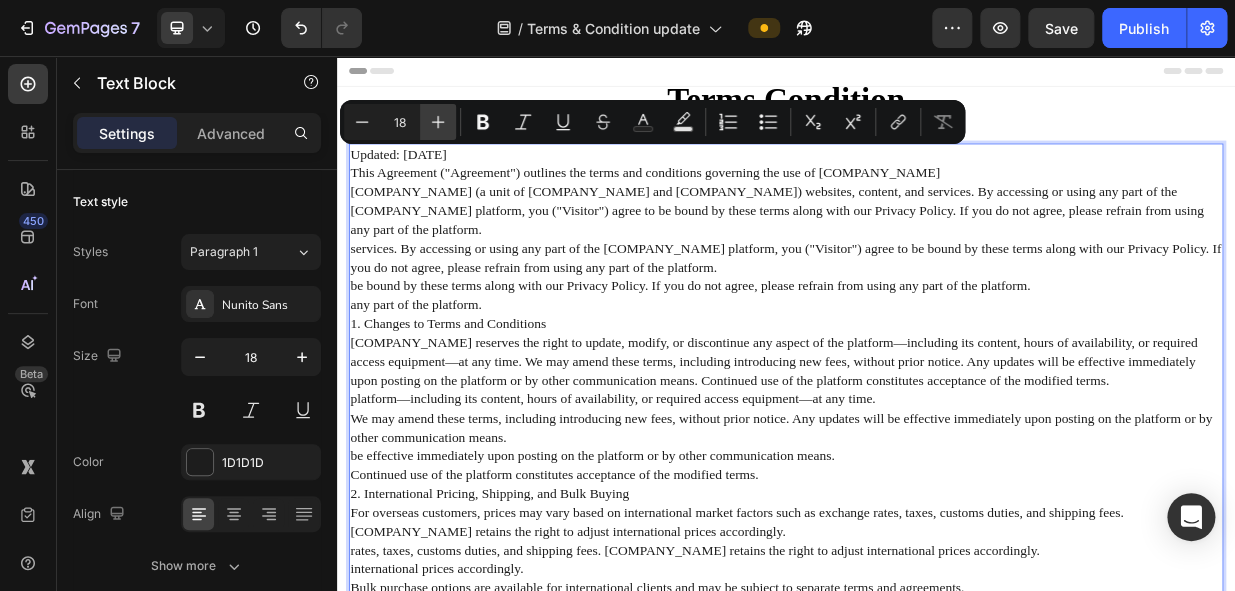 click 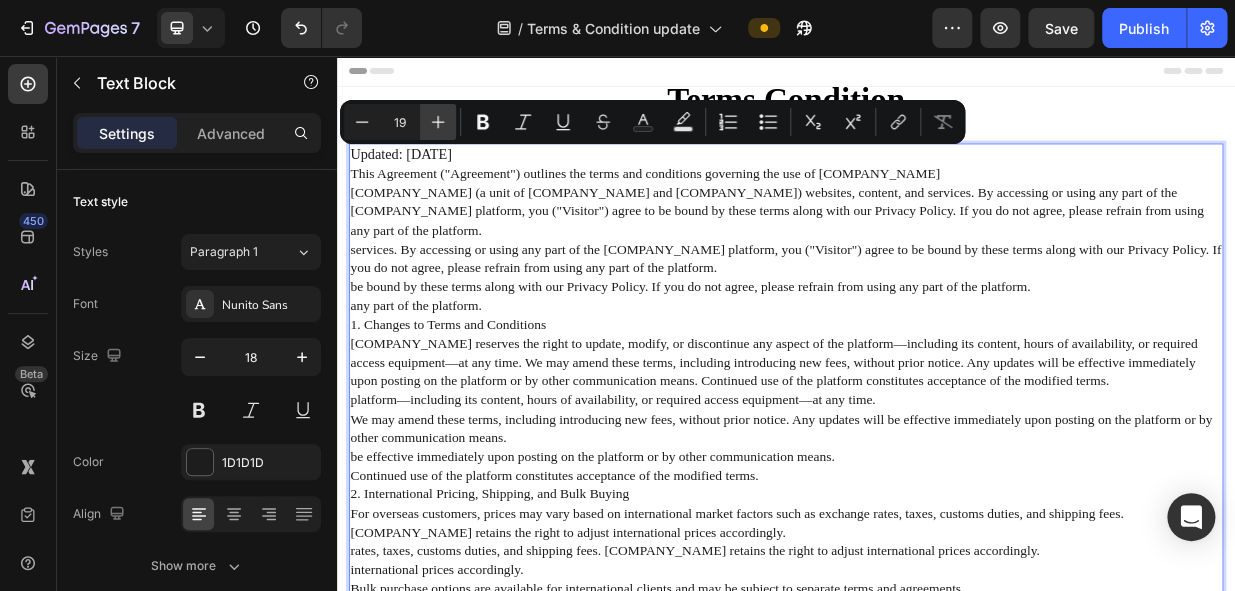 click 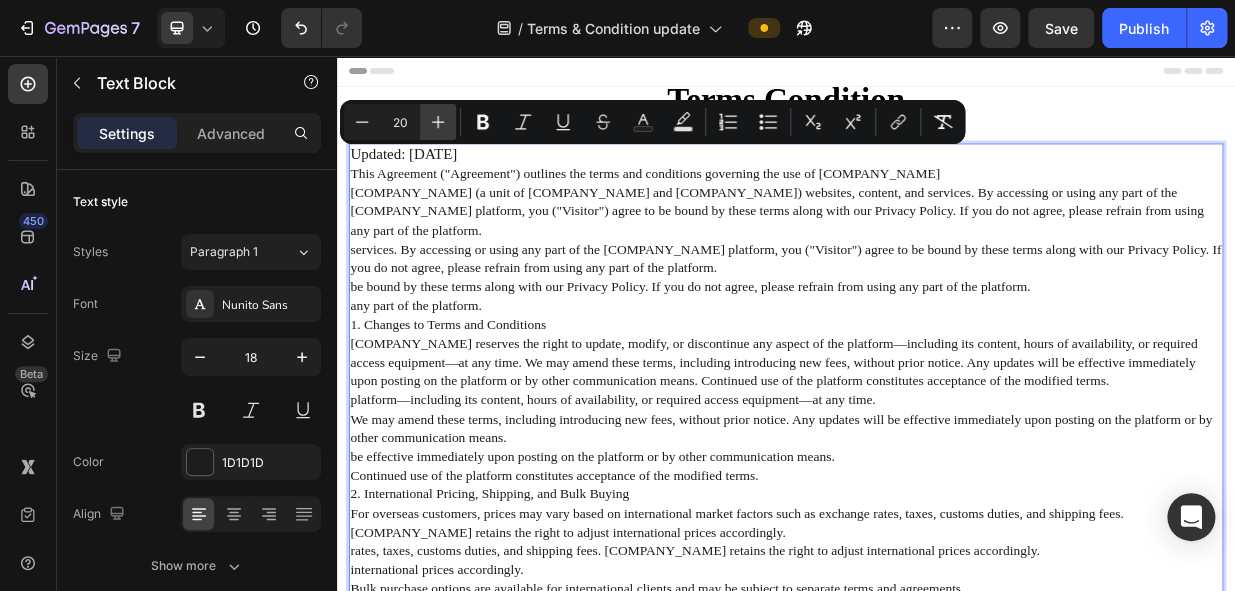 click 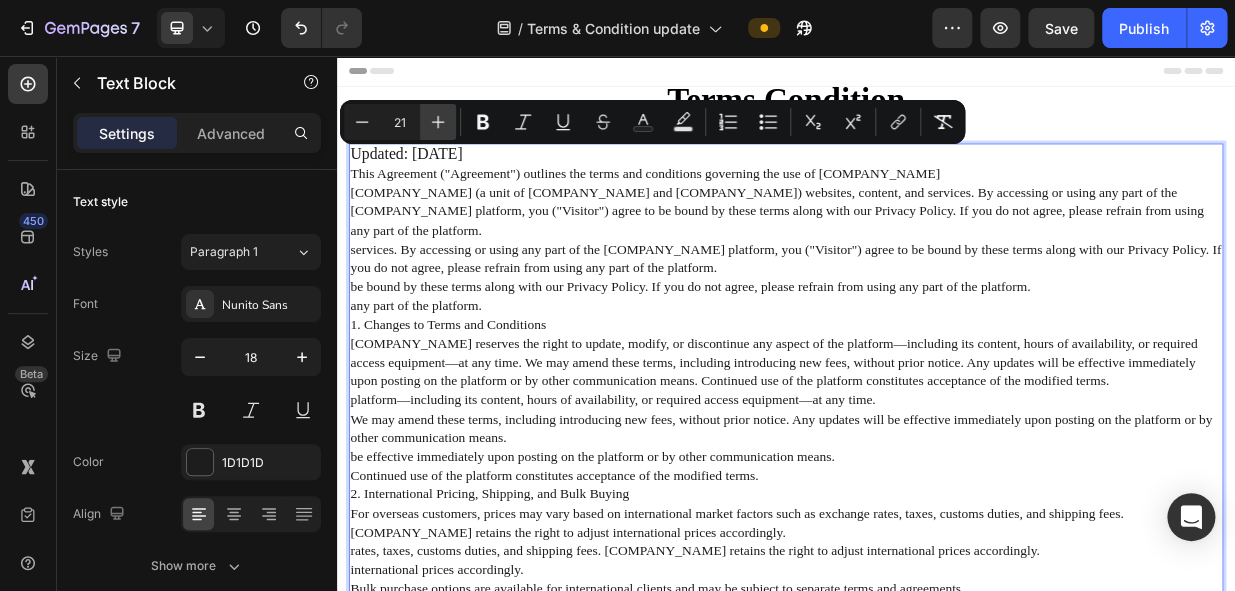 click 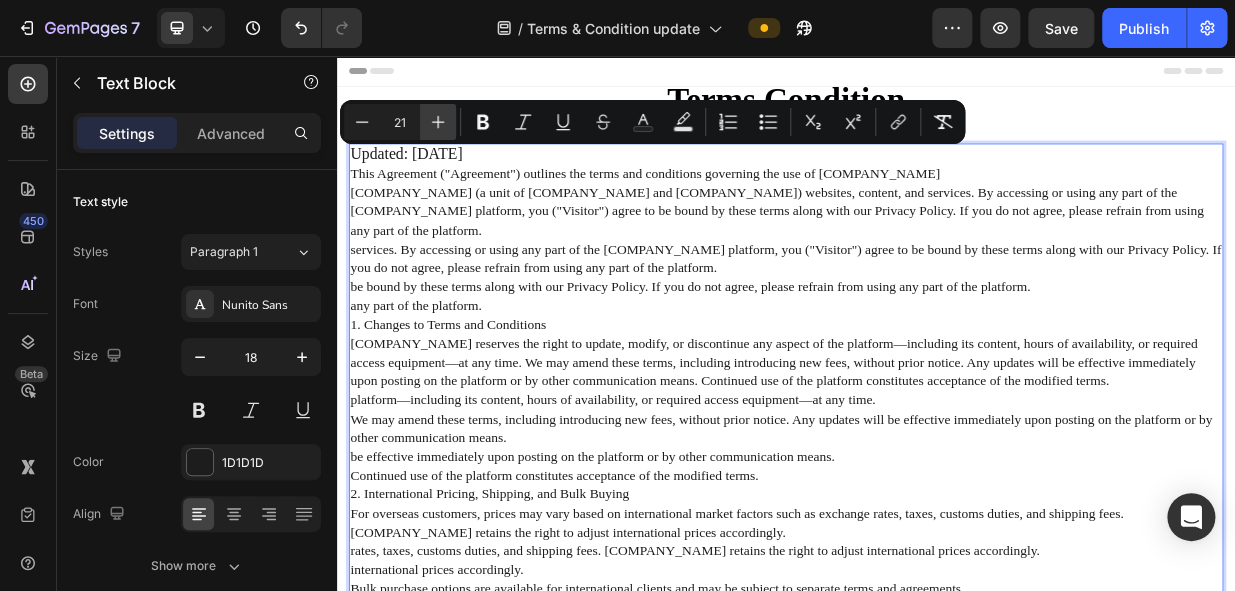 type on "22" 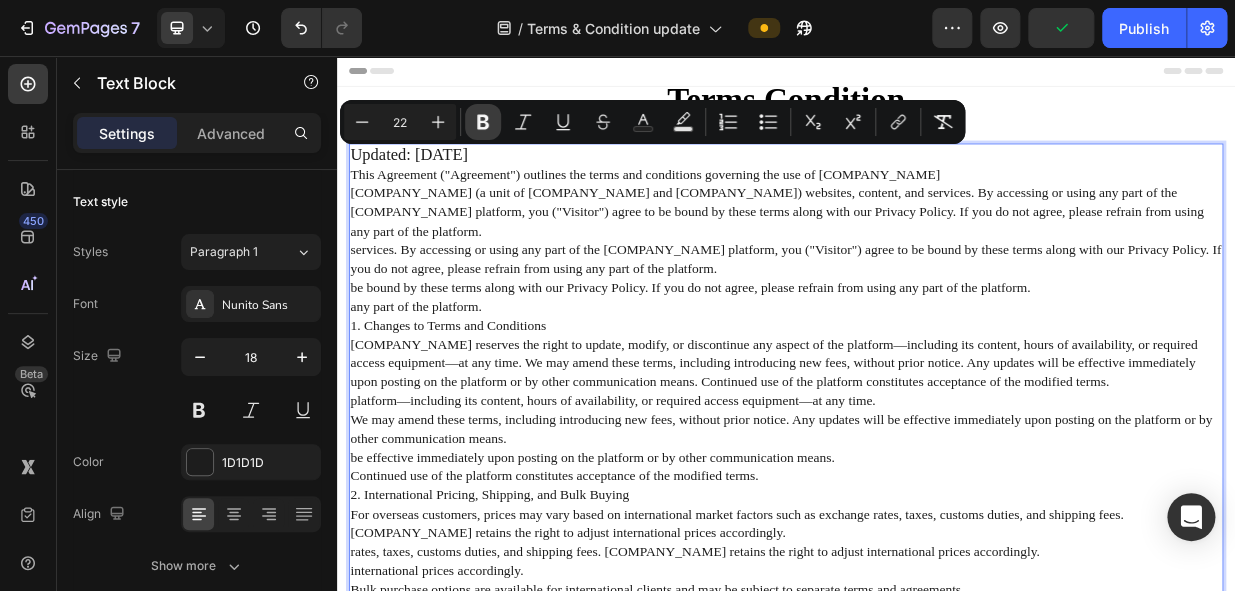 click 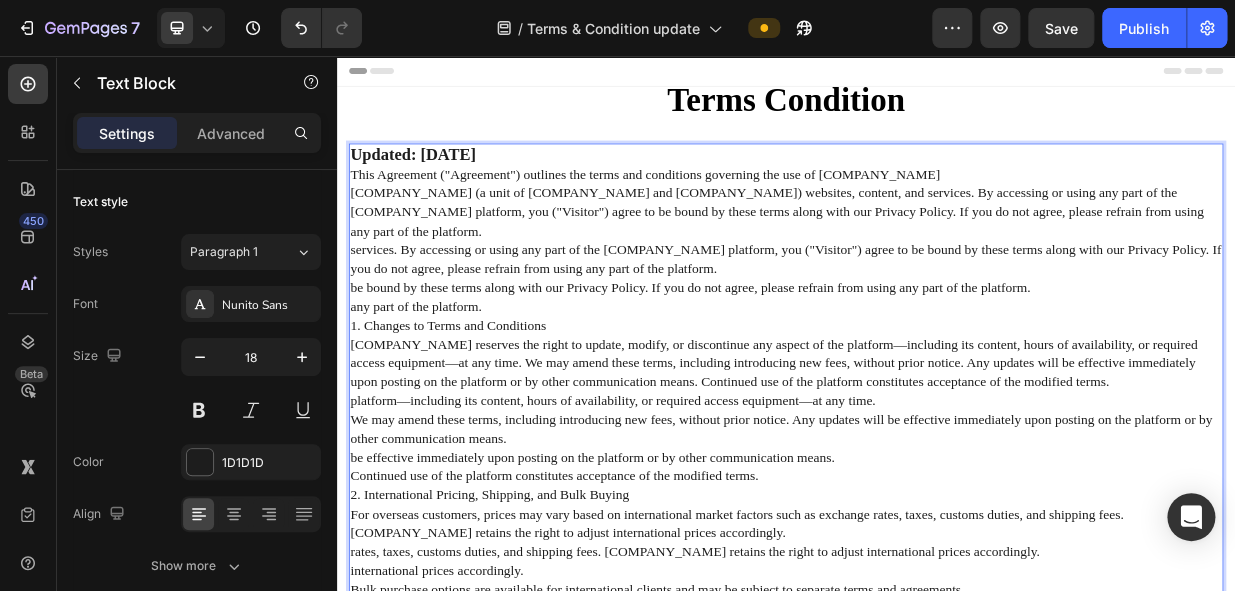 click on "Updated: [DATE] This Agreement ("Agreement") outlines the terms and conditions governing the use of [COMPANY_NAME] (a unit of [COMPANY_NAME] and [COMPANY_NAME]) websites, content, and services. By accessing or using any part of the [COMPANY_NAME] platform, you ("Visitor") agree to be bound by these terms along with our Privacy Policy. If you do not agree, please refrain from using any part of the platform. 1. Changes to Terms and Conditions [COMPANY_NAME] reserves the right to update, modify, or discontinue any aspect of the platform—including its content, hours of availability, or required access equipment—at any time. We may amend these terms, including introducing new fees, without prior notice. Any updates will be effective immediately upon posting on the platform or by other communication means. Continued use of the platform constitutes acceptance of the modified terms. 2. International Pricing, Shipping, and Bulk Buying international prices accordingly. Lawful Use:" at bounding box center [937, 806] 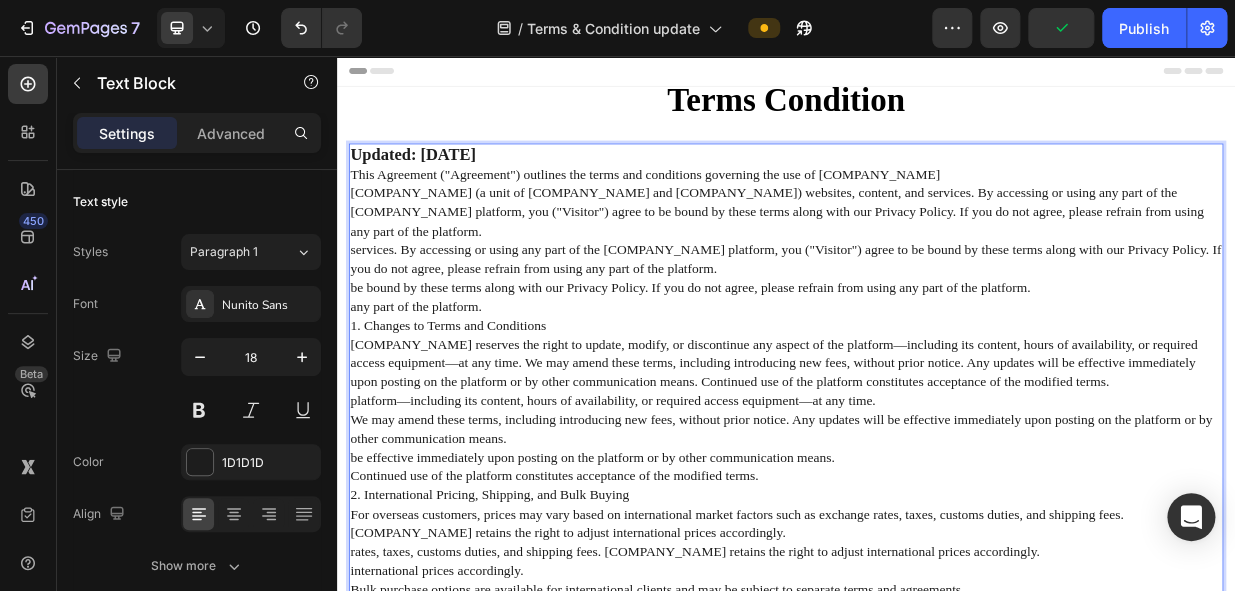 click on "Updated: [DATE] This Agreement ("Agreement") outlines the terms and conditions governing the use of [COMPANY_NAME] (a unit of [COMPANY_NAME] and [COMPANY_NAME]) websites, content, and services. By accessing or using any part of the [COMPANY_NAME] platform, you ("Visitor") agree to be bound by these terms along with our Privacy Policy. If you do not agree, please refrain from using any part of the platform. 1. Changes to Terms and Conditions [COMPANY_NAME] reserves the right to update, modify, or discontinue any aspect of the platform—including its content, hours of availability, or required access equipment—at any time. We may amend these terms, including introducing new fees, without prior notice. Any updates will be effective immediately upon posting on the platform or by other communication means. Continued use of the platform constitutes acceptance of the modified terms. 2. International Pricing, Shipping, and Bulk Buying international prices accordingly. Lawful Use:" at bounding box center [937, 806] 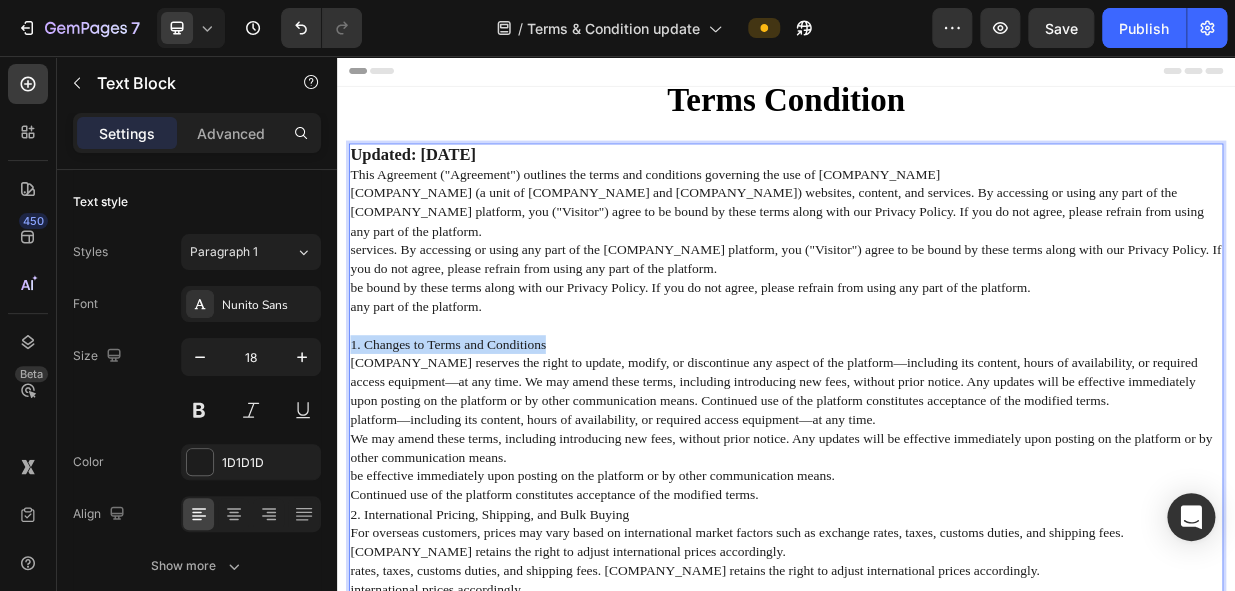 drag, startPoint x: 660, startPoint y: 357, endPoint x: 348, endPoint y: 352, distance: 312.04007 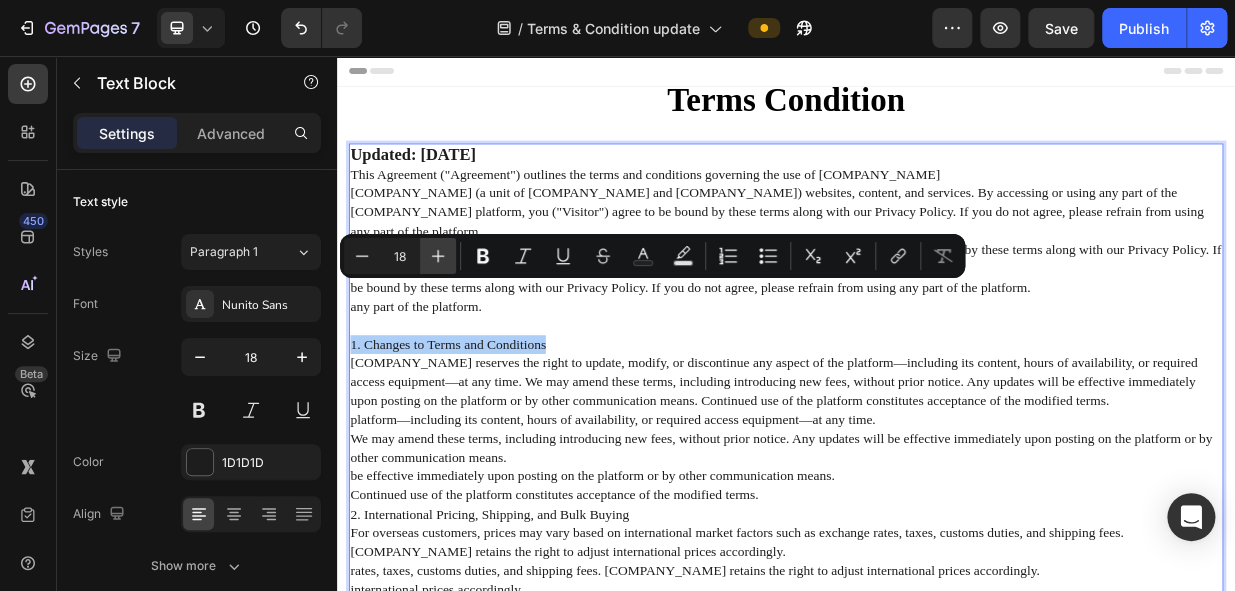 click 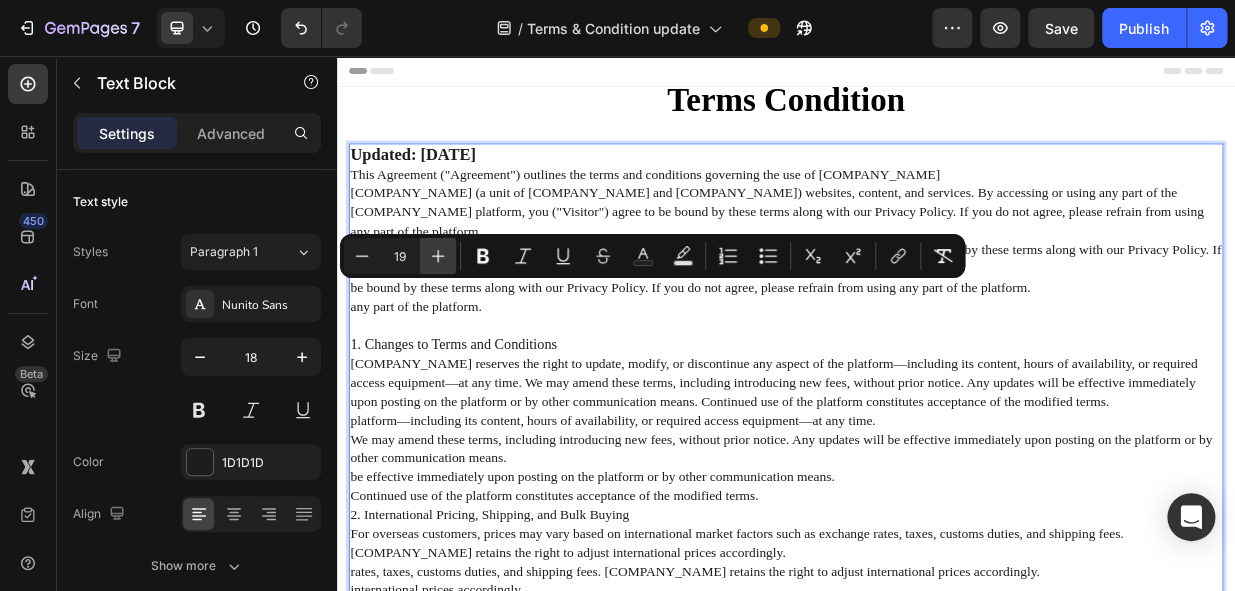 click 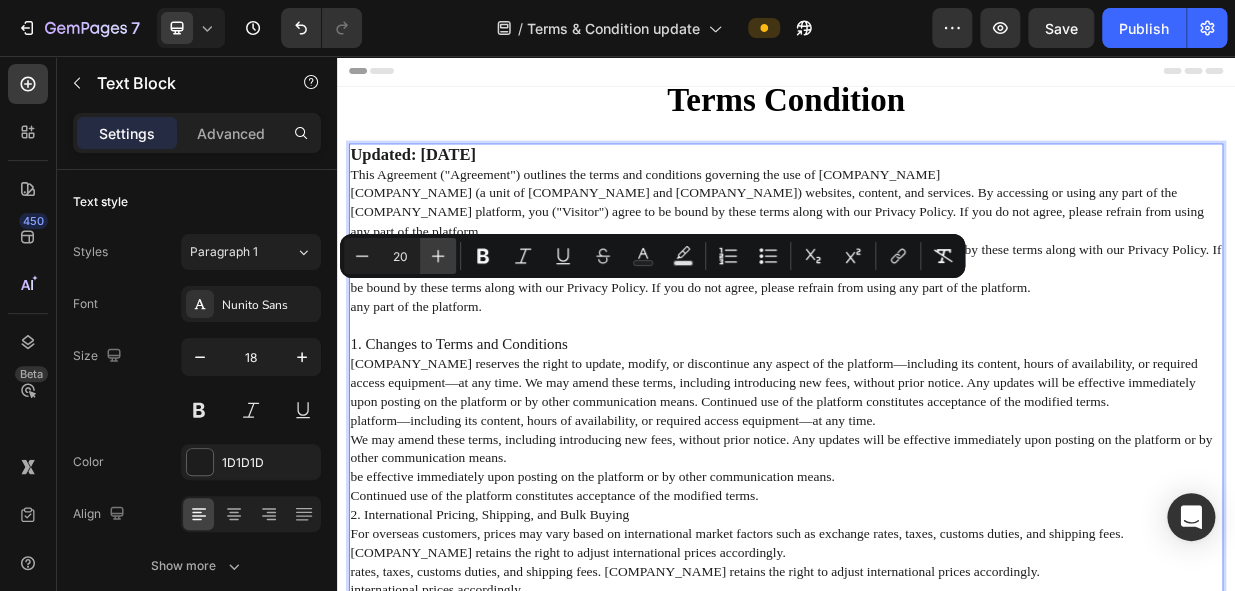 click 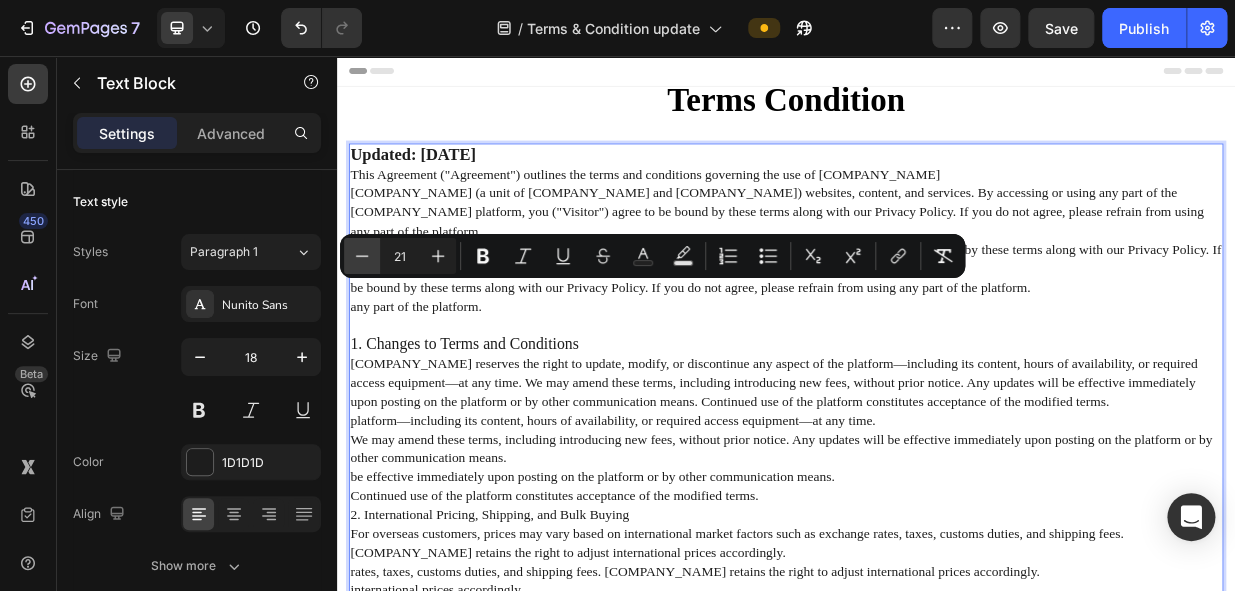 click 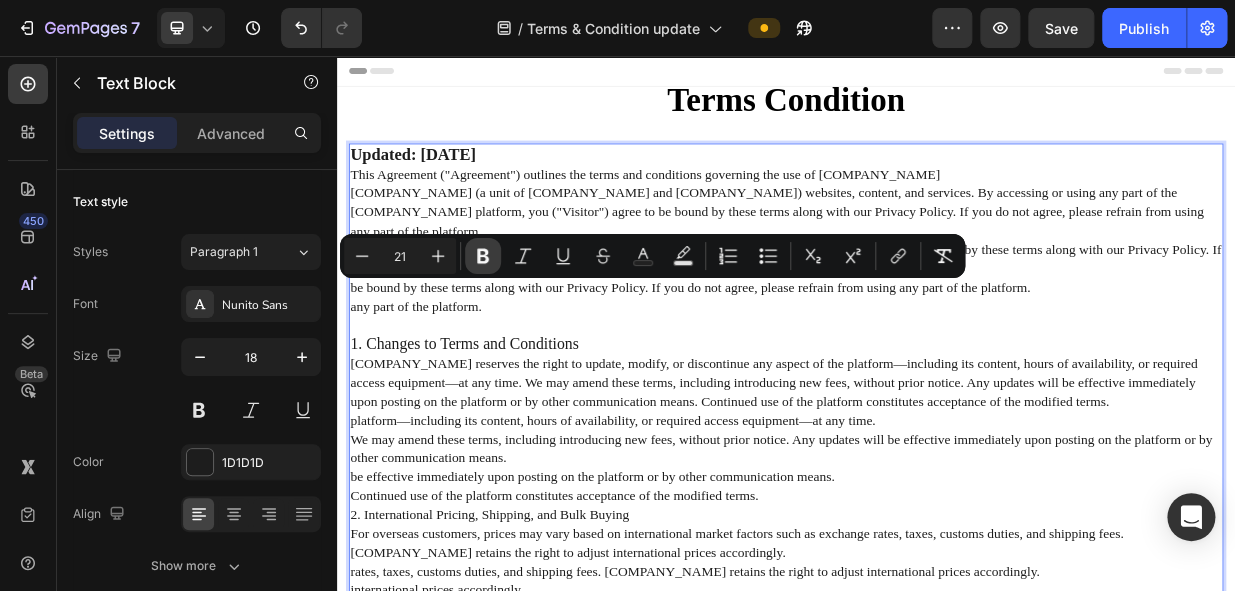 type on "20" 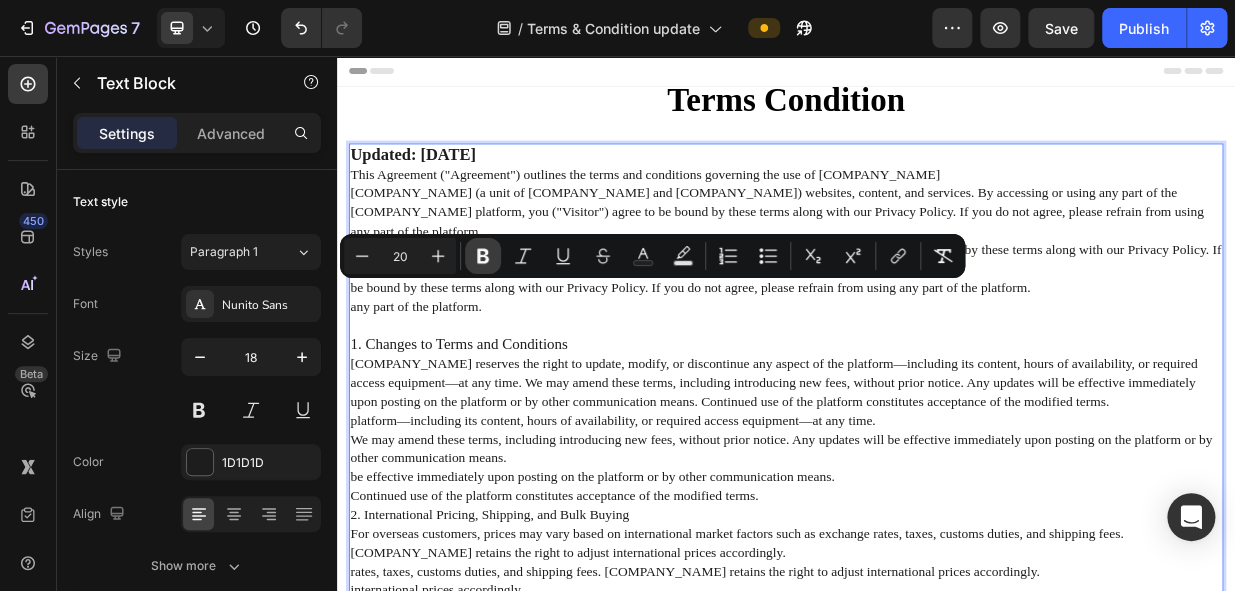 click 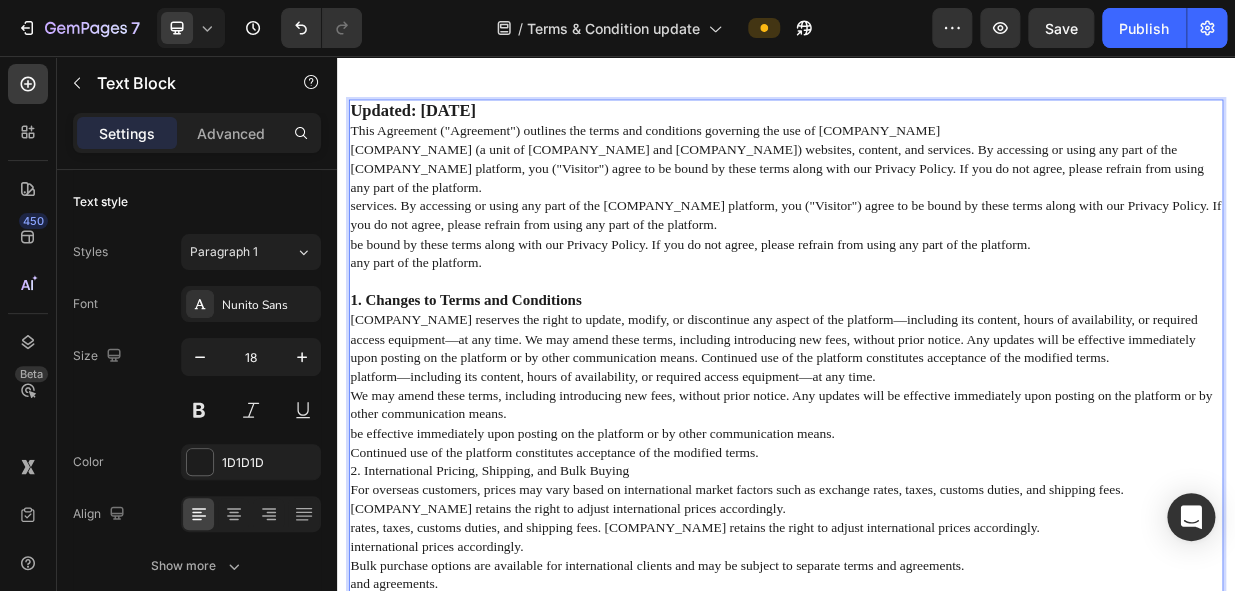 scroll, scrollTop: 90, scrollLeft: 0, axis: vertical 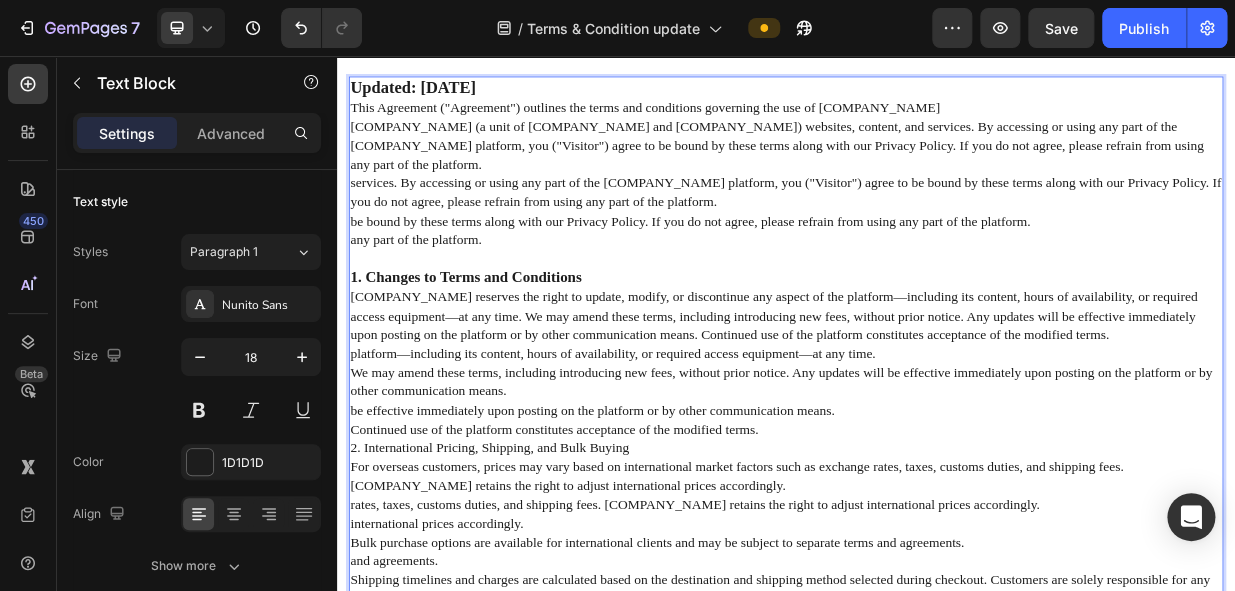 click on "Updated: [DATE] This Agreement ("Agreement") outlines the terms and conditions governing the use of [COMPANY_NAME] (a unit of [COMPANY_NAME] and [COMPANY_NAME]) websites, content, and services. By accessing or using any part of the [COMPANY_NAME] platform, you ("Visitor") agree to be bound by these terms along with our Privacy Policy. If you do not agree, please refrain from using any part of the platform. 1. Changes to Terms and Conditions [COMPANY_NAME] reserves the right to update, modify, or discontinue any aspect of the platform—including its content, hours of availability, or required access equipment—at any time. We may amend these terms, including introducing new fees, without prior notice. Any updates will be effective immediately upon posting on the platform or by other communication means. Continued use of the platform constitutes acceptance of the modified terms. 2. International Pricing, Shipping, and Bulk Buying international prices accordingly. Lawful Use:" at bounding box center (937, 729) 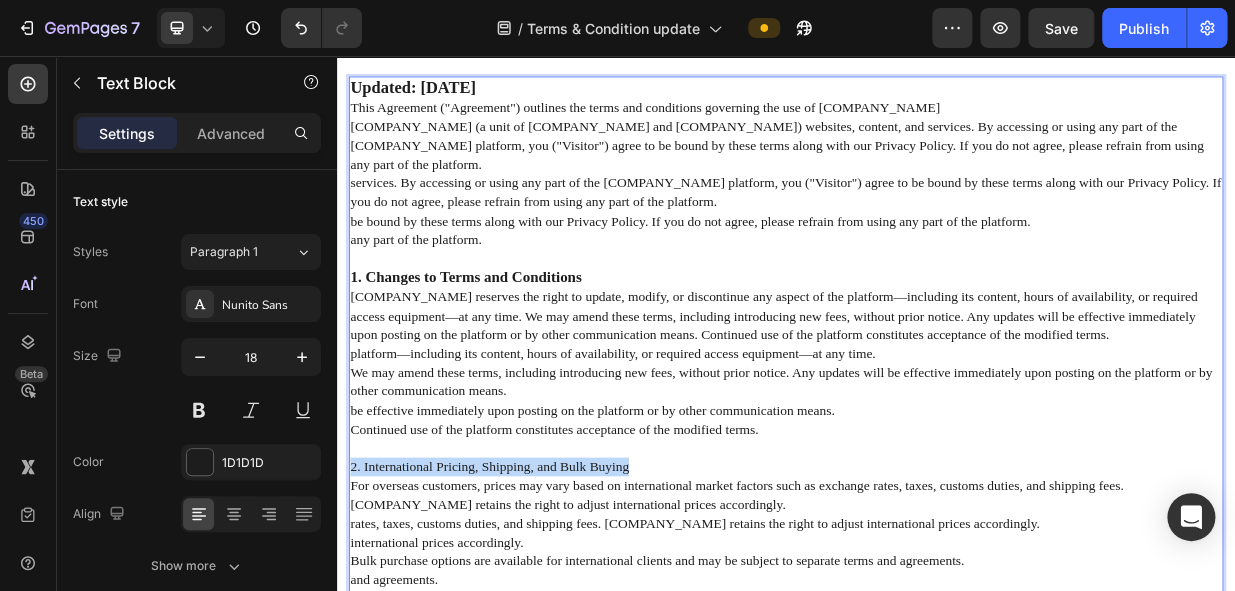 drag, startPoint x: 755, startPoint y: 441, endPoint x: 338, endPoint y: 451, distance: 417.11987 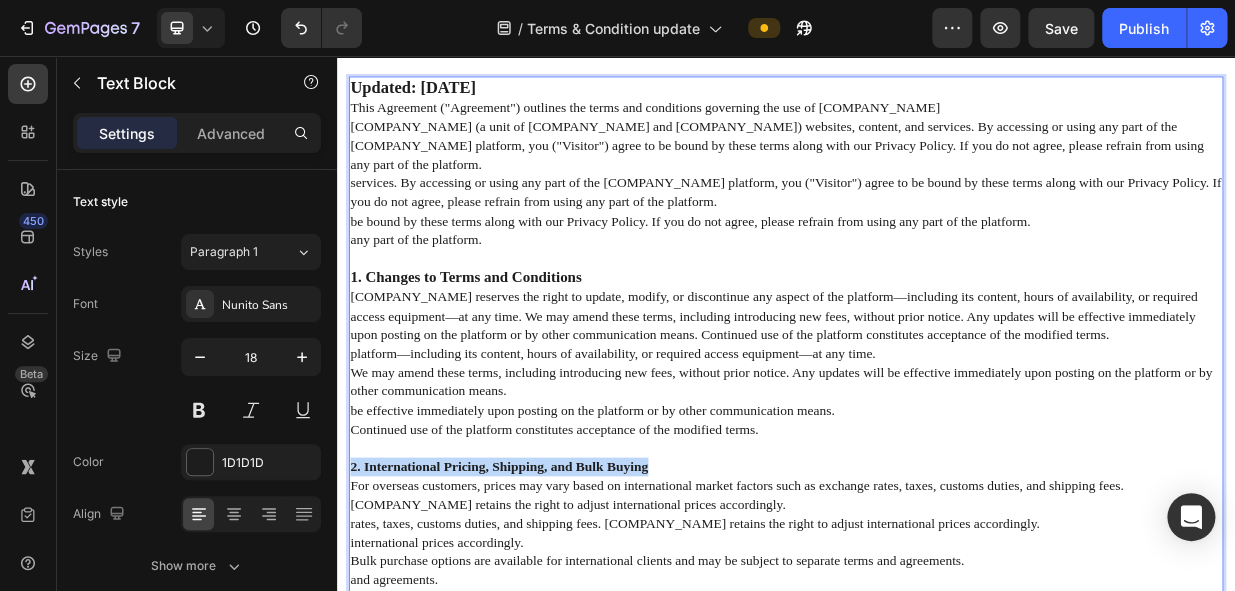 drag, startPoint x: 806, startPoint y: 446, endPoint x: 330, endPoint y: 446, distance: 476 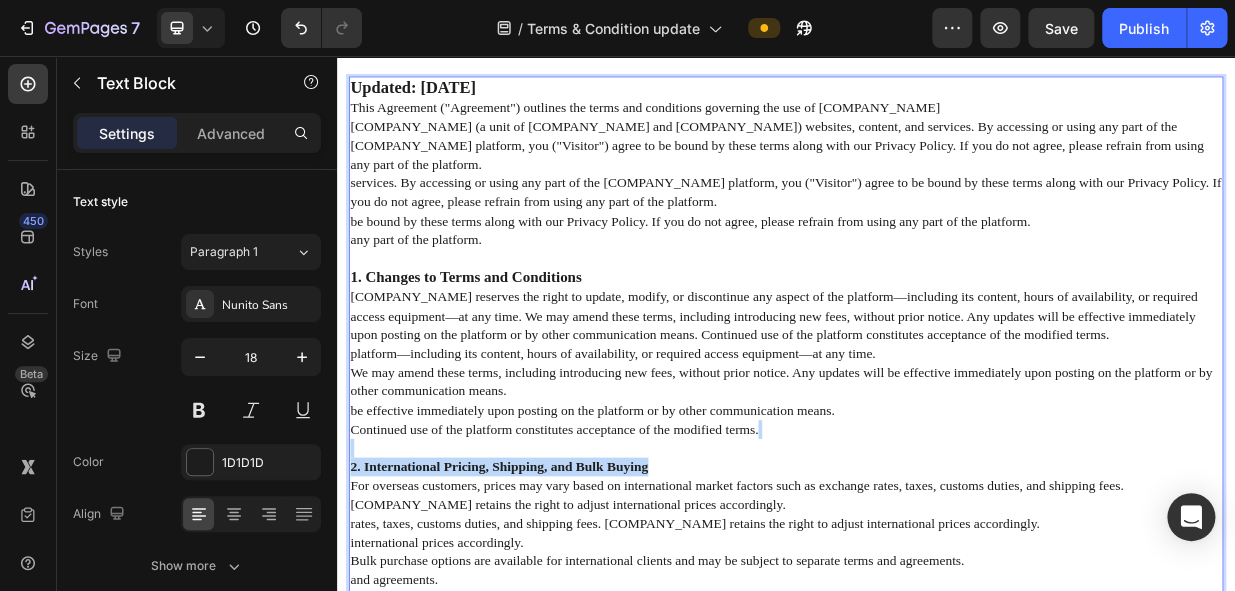 drag, startPoint x: 768, startPoint y: 450, endPoint x: 267, endPoint y: 431, distance: 501.36014 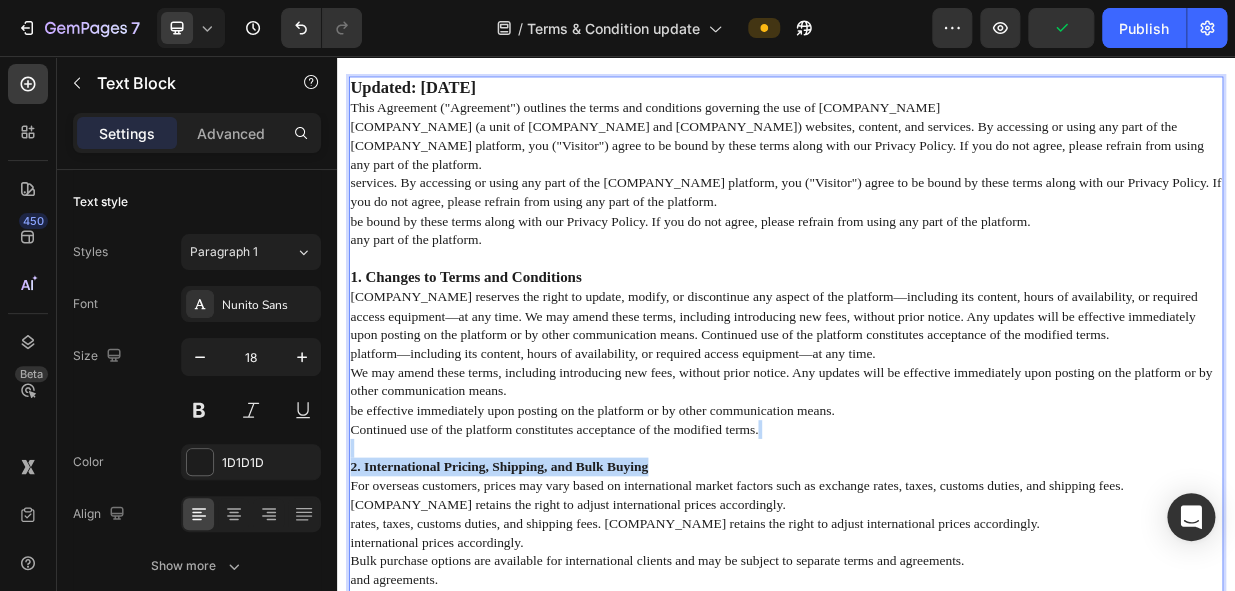 drag, startPoint x: 447, startPoint y: 448, endPoint x: 425, endPoint y: 454, distance: 22.803509 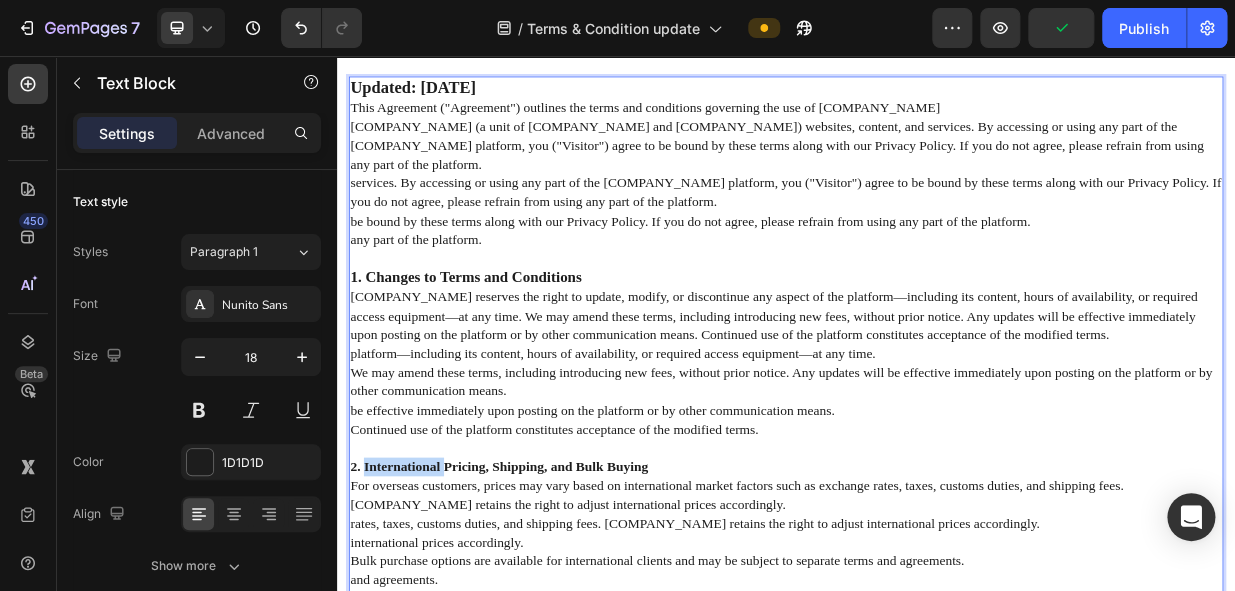 click on "2. International Pricing, Shipping, and Bulk Buying" at bounding box center [554, 604] 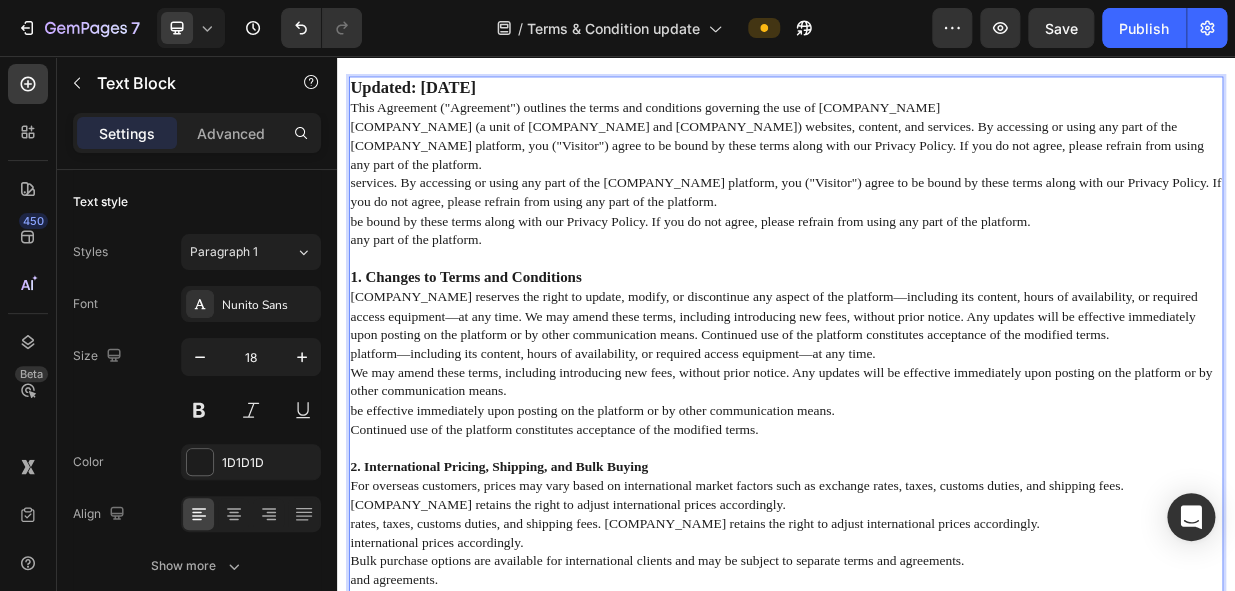 click on "Updated: [DATE] This Agreement ("Agreement") outlines the terms and conditions governing the use of [COMPANY_NAME] (a unit of [COMPANY_NAME] and [COMPANY_NAME]) websites, content, and services. By accessing or using any part of the [COMPANY_NAME] platform, you ("Visitor") agree to be bound by these terms along with our Privacy Policy. If you do not agree, please refrain from using any part of the platform. 1. Changes to Terms and Conditions [COMPANY_NAME] reserves the right to update, modify, or discontinue any aspect of the platform—including its content, hours of availability, or required access equipment—at any time. We may amend these terms, including introducing new fees, without prior notice. Any updates will be effective immediately upon posting on the platform or by other communication means. Continued use of the platform constitutes acceptance of the modified terms. 2. International Pricing, Shipping, and Bulk Buying international prices accordingly. Lawful Use:" at bounding box center (937, 742) 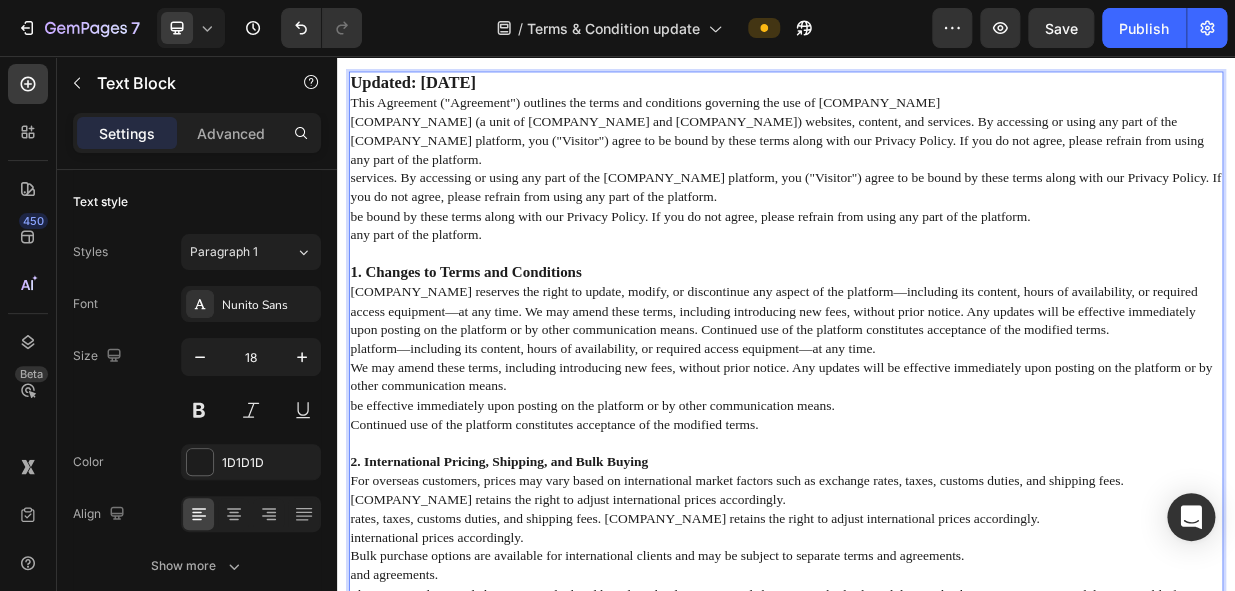 scroll, scrollTop: 181, scrollLeft: 0, axis: vertical 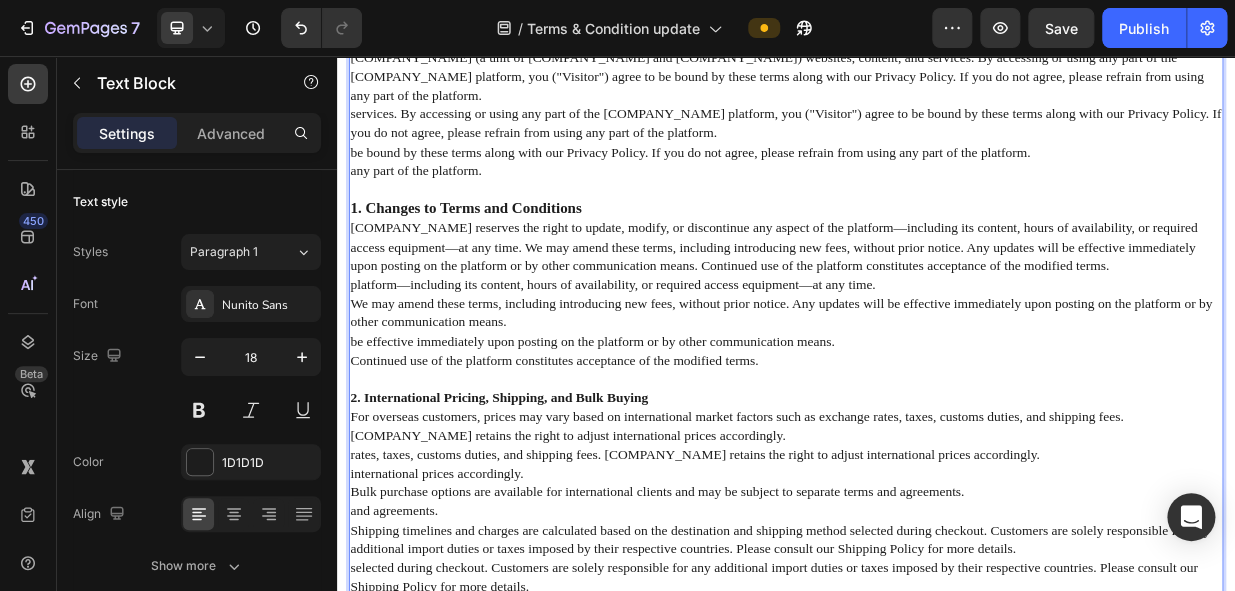 click on "Updated: [DATE] This Agreement ("Agreement") outlines the terms and conditions governing the use of [COMPANY_NAME] (a unit of [COMPANY_NAME] and [COMPANY_NAME]) websites, content, and services. By accessing or using any part of the [COMPANY_NAME] platform, you ("Visitor") agree to be bound by these terms along with our Privacy Policy. If you do not agree, please refrain from using any part of the platform. 1. Changes to Terms and Conditions [COMPANY_NAME] reserves the right to update, modify, or discontinue any aspect of the platform—including its content, hours of availability, or required access equipment—at any time. We may amend these terms, including introducing new fees, without prior notice. Any updates will be effective immediately upon posting on the platform or by other communication means. Continued use of the platform constitutes acceptance of the modified terms. 2. International Pricing, Shipping, and Bulk Buying international prices accordingly. Lawful Use:" at bounding box center [937, 651] 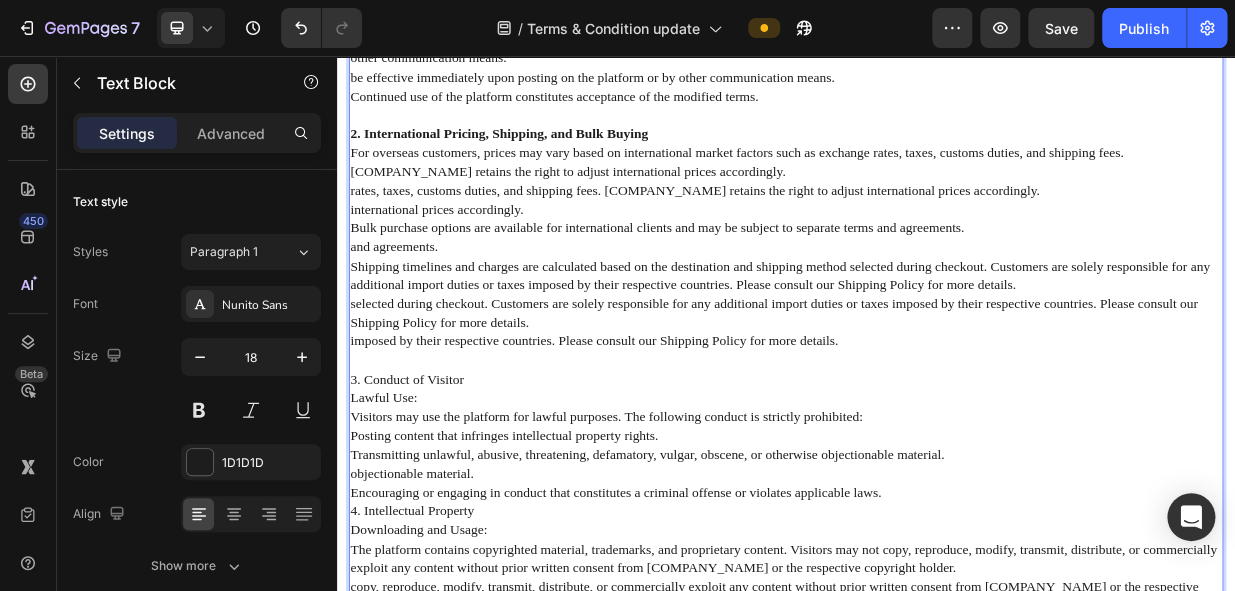 scroll, scrollTop: 545, scrollLeft: 0, axis: vertical 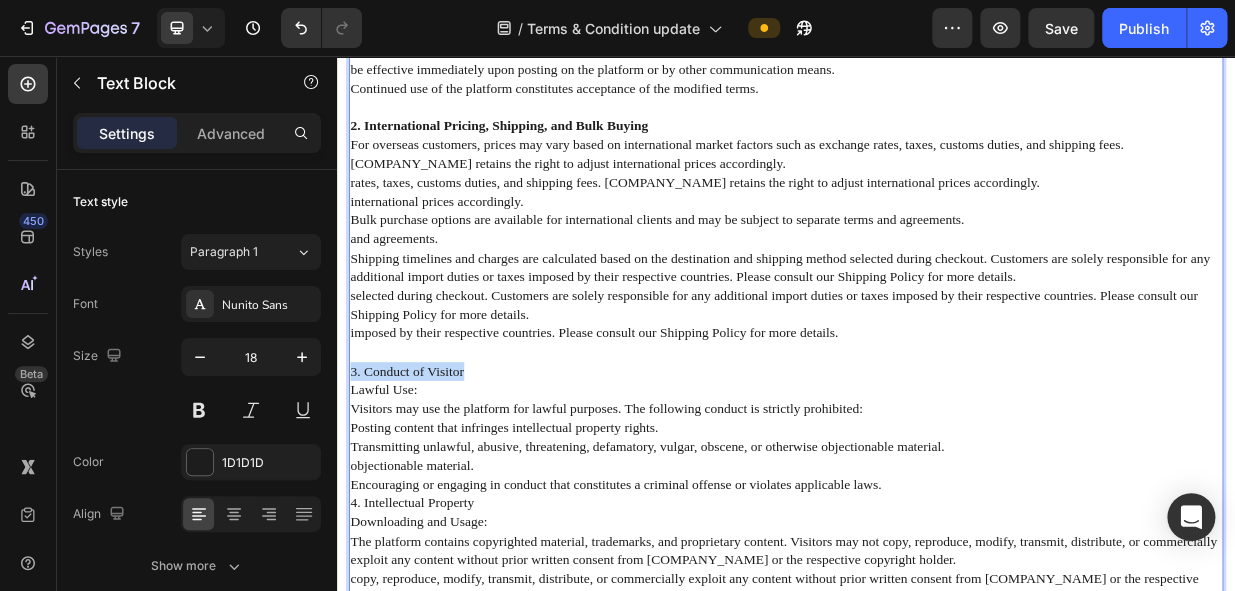 drag, startPoint x: 545, startPoint y: 250, endPoint x: 210, endPoint y: 238, distance: 335.21484 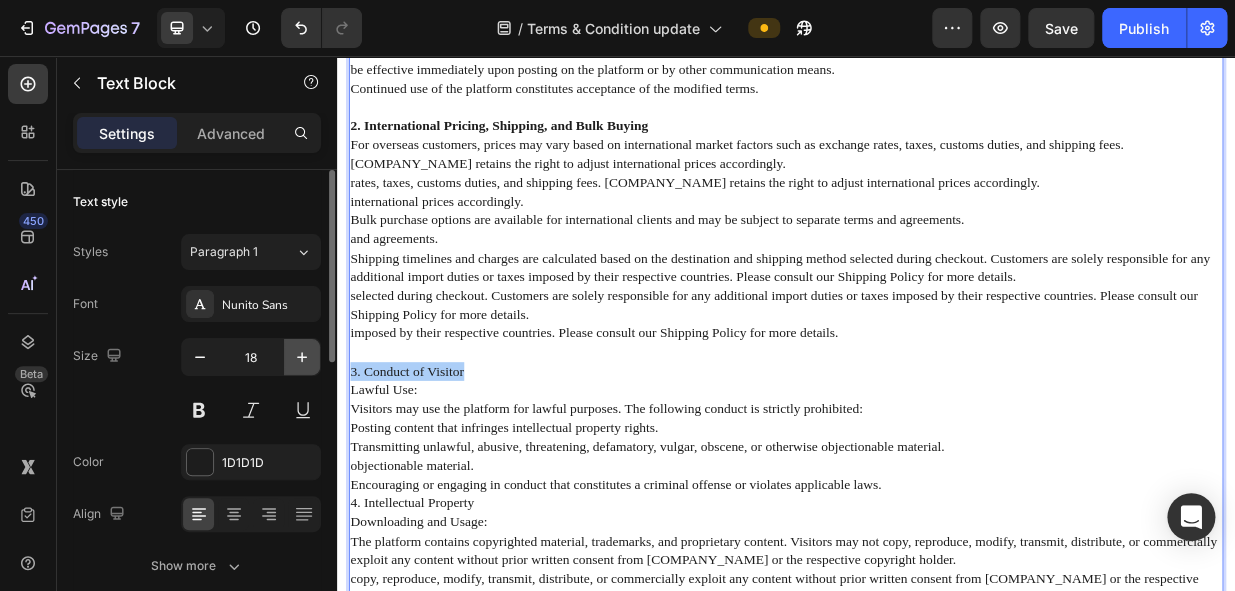 click 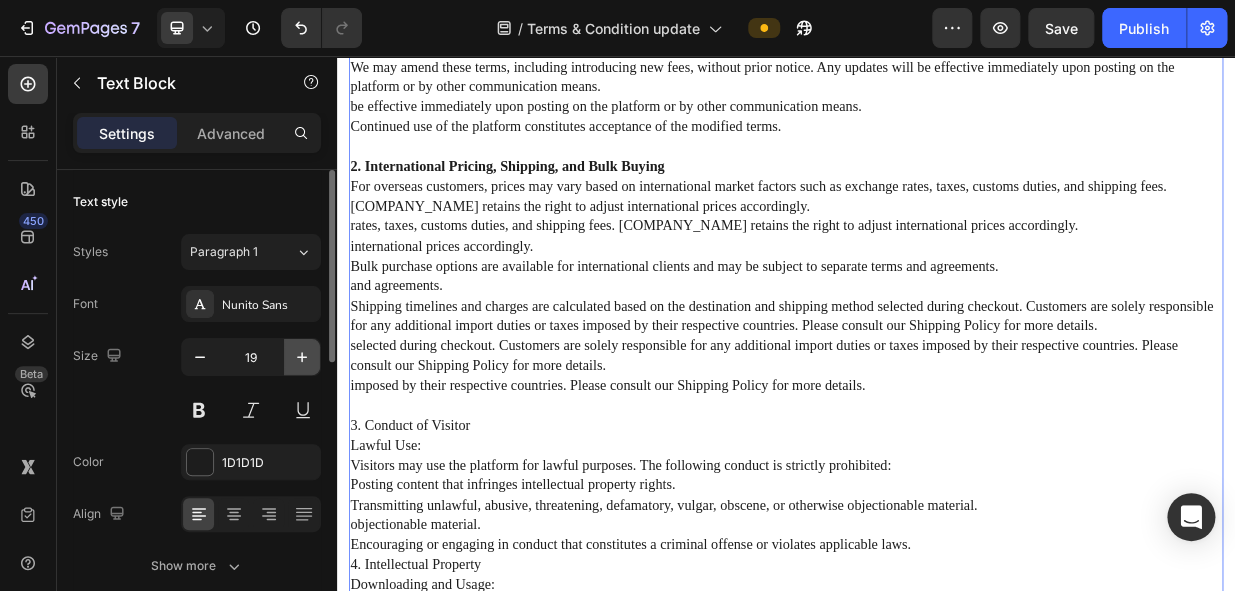scroll, scrollTop: 568, scrollLeft: 0, axis: vertical 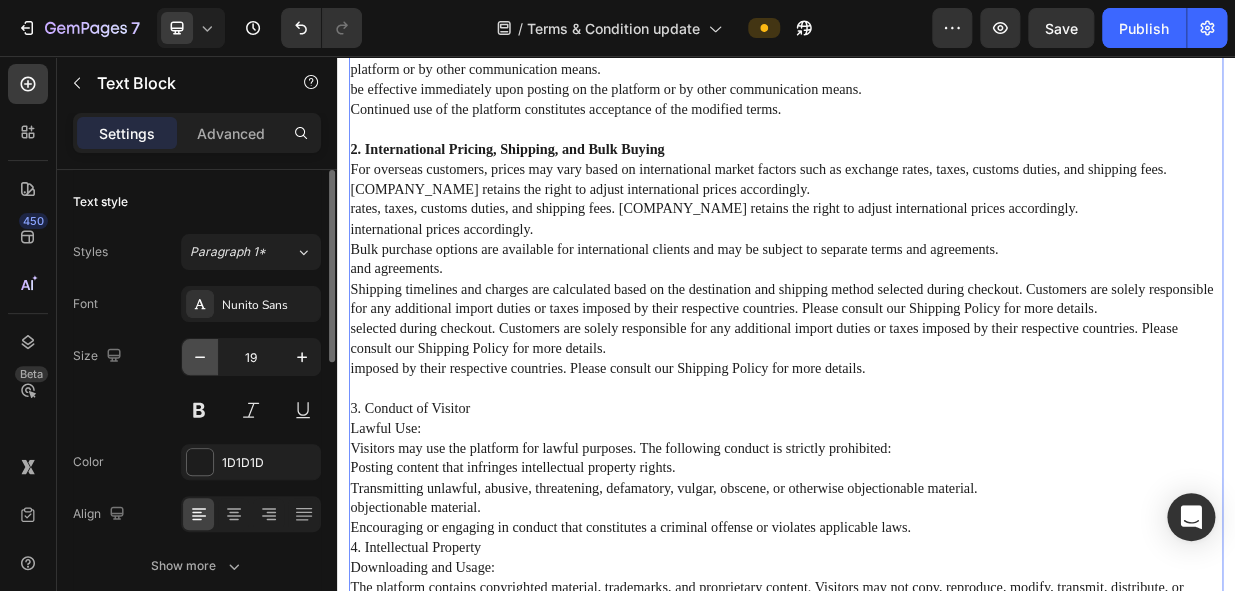 click 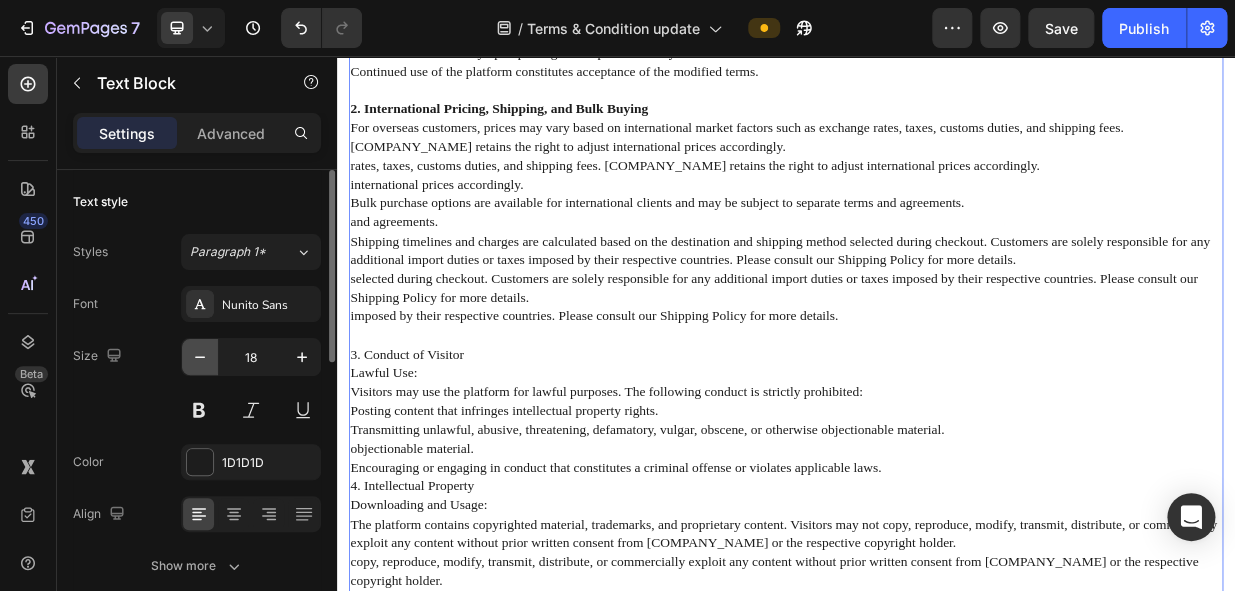 scroll, scrollTop: 545, scrollLeft: 0, axis: vertical 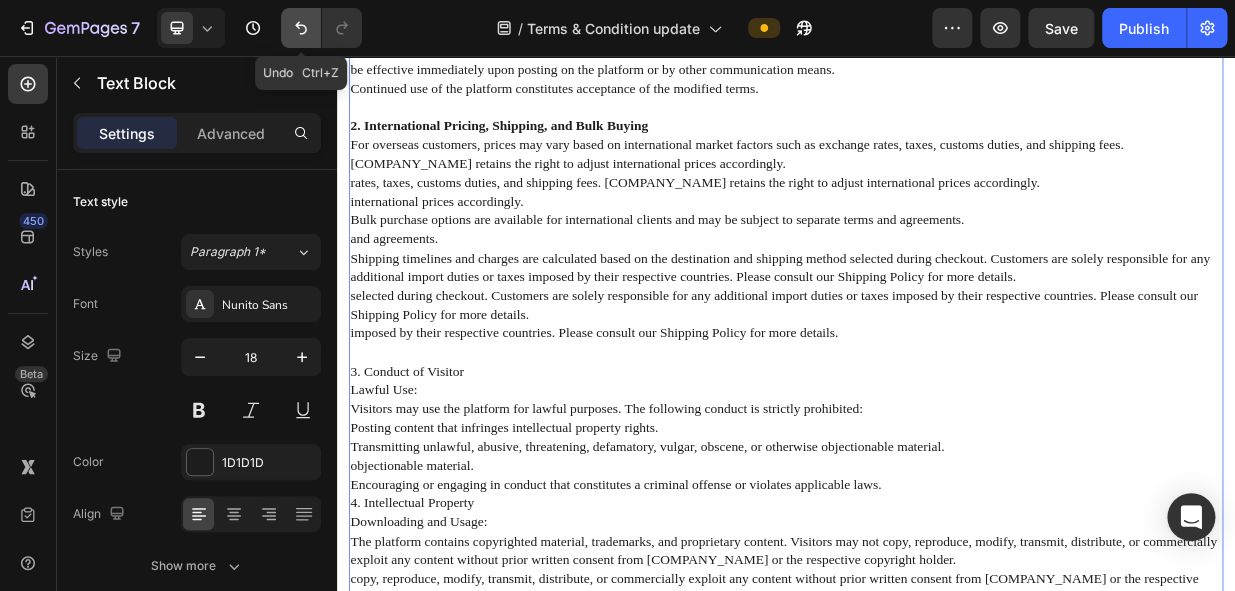 click 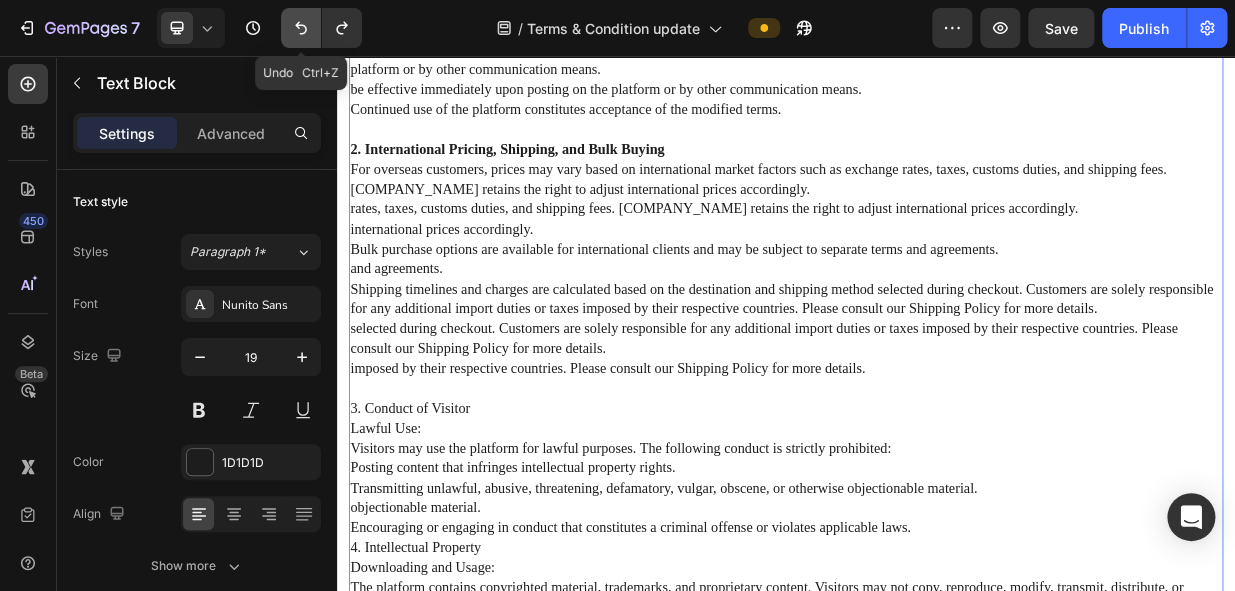 click 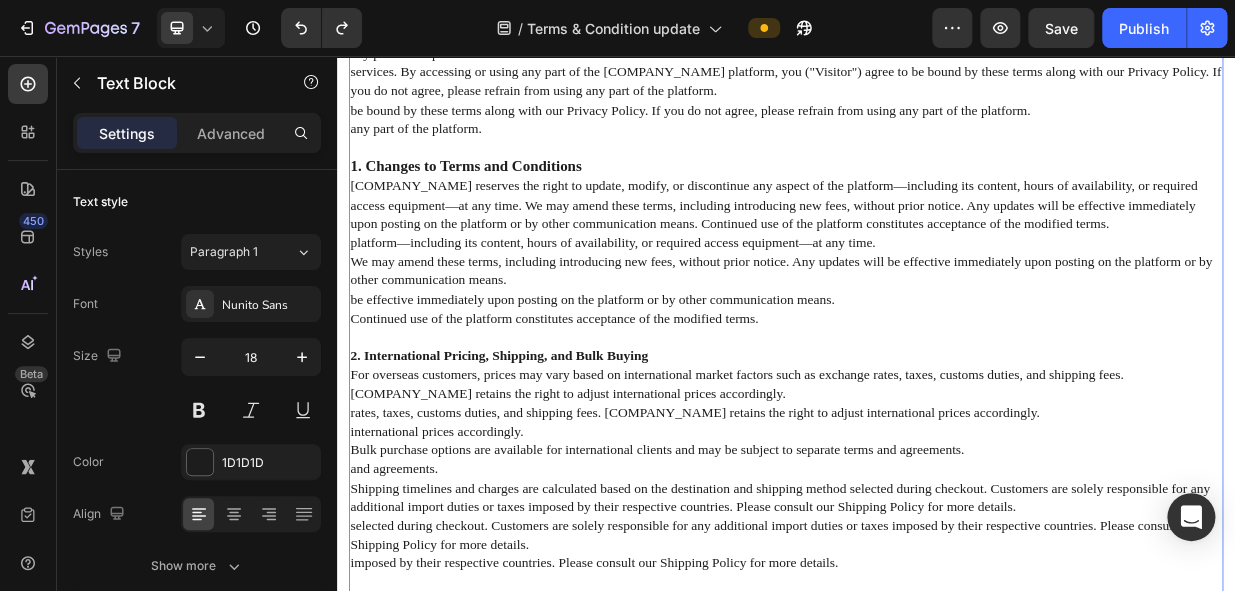 scroll, scrollTop: 181, scrollLeft: 0, axis: vertical 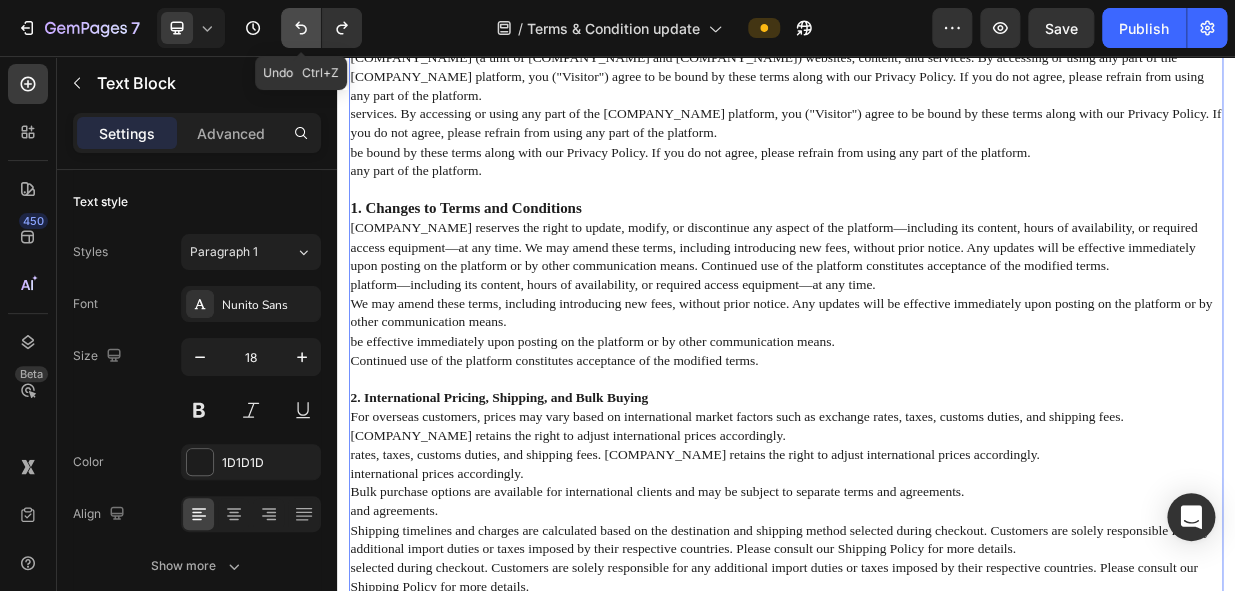 click 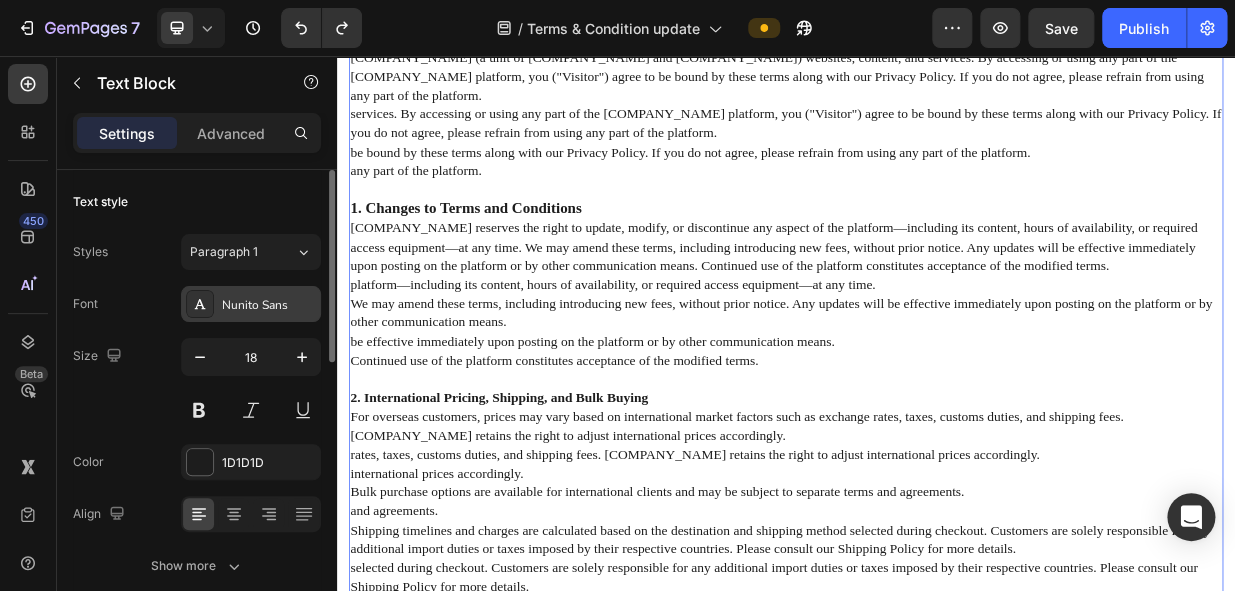 click on "Nunito Sans" at bounding box center (269, 305) 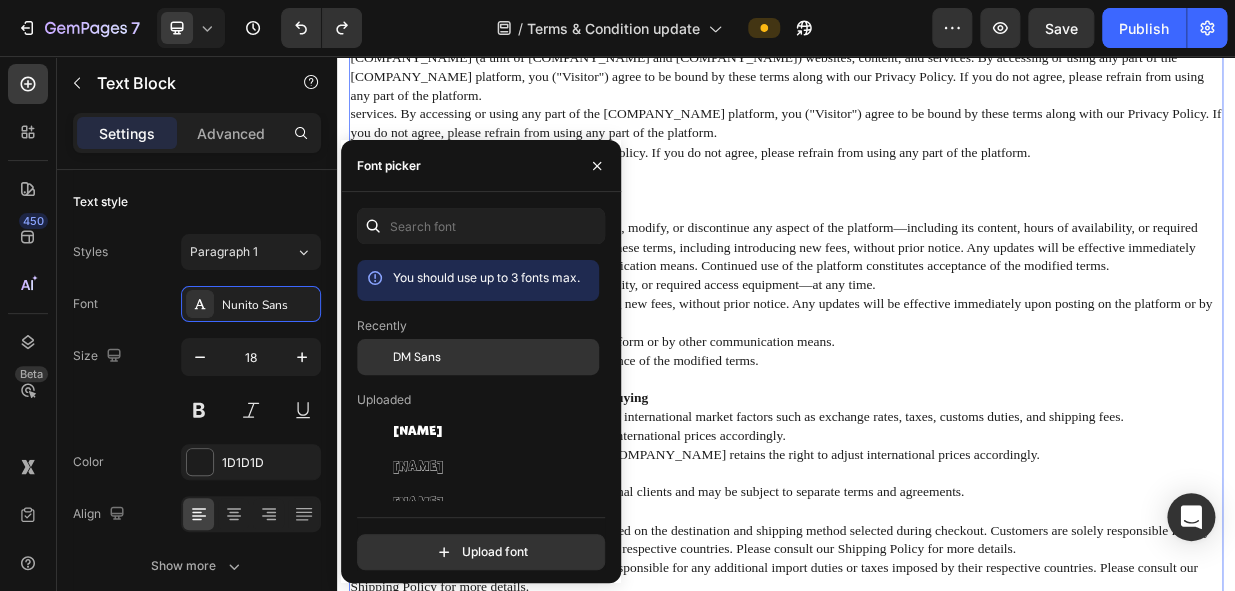 click on "DM Sans" at bounding box center [417, 357] 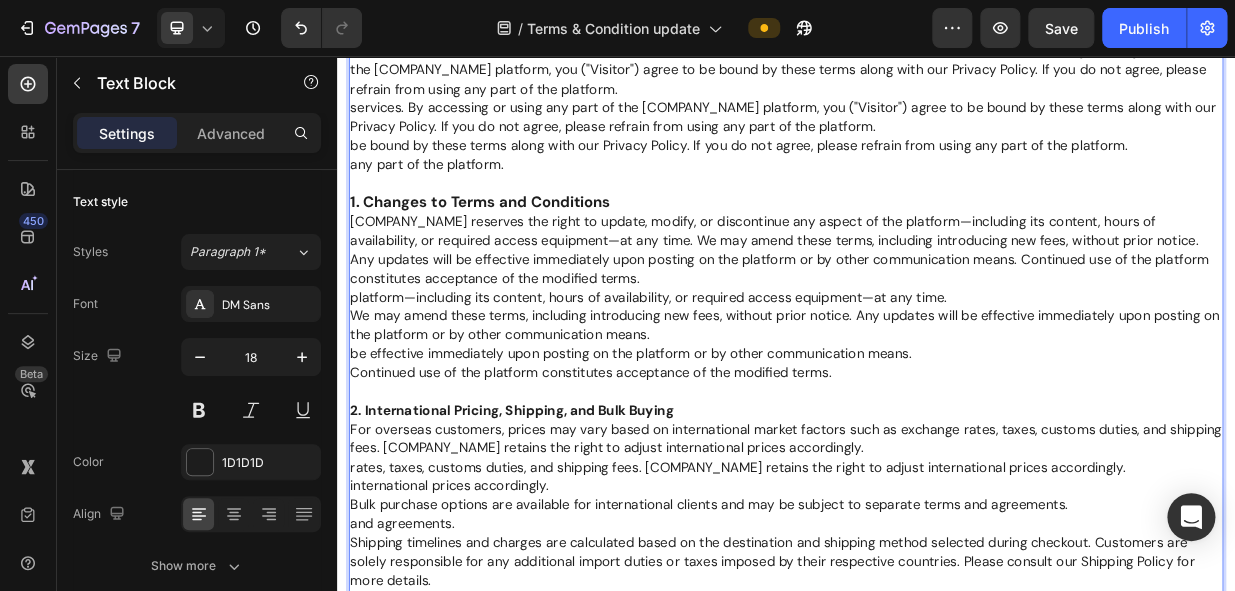 scroll, scrollTop: 0, scrollLeft: 0, axis: both 